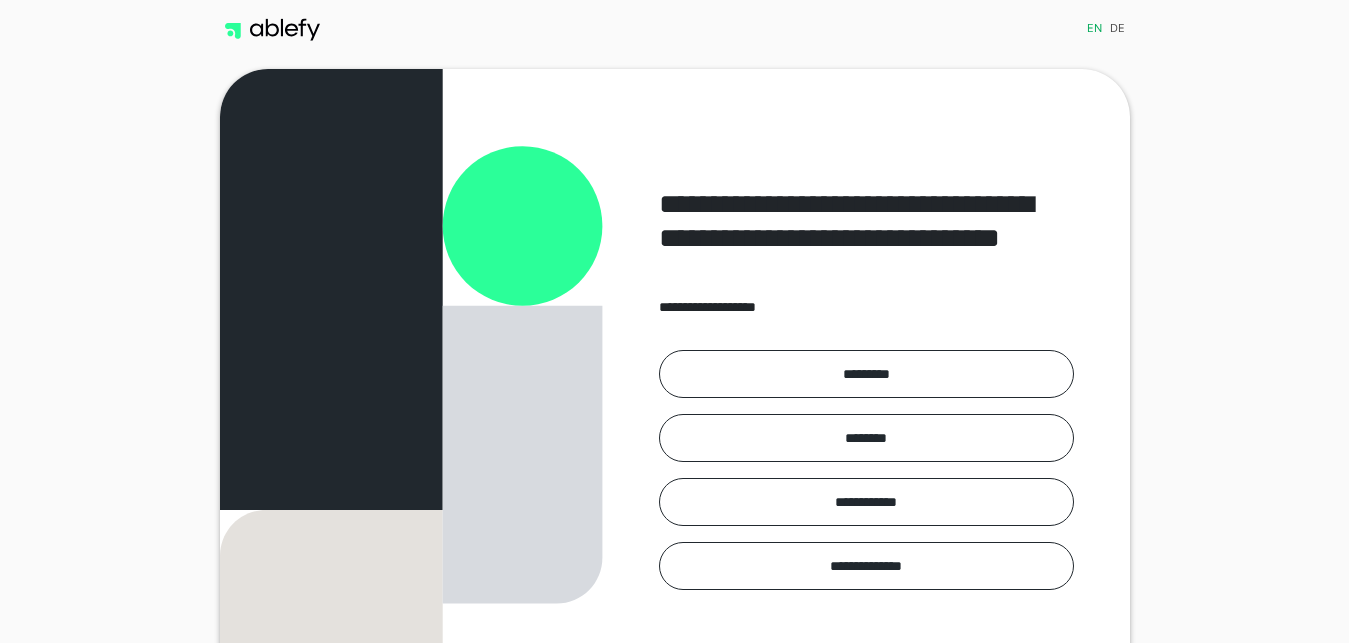 scroll, scrollTop: 0, scrollLeft: 0, axis: both 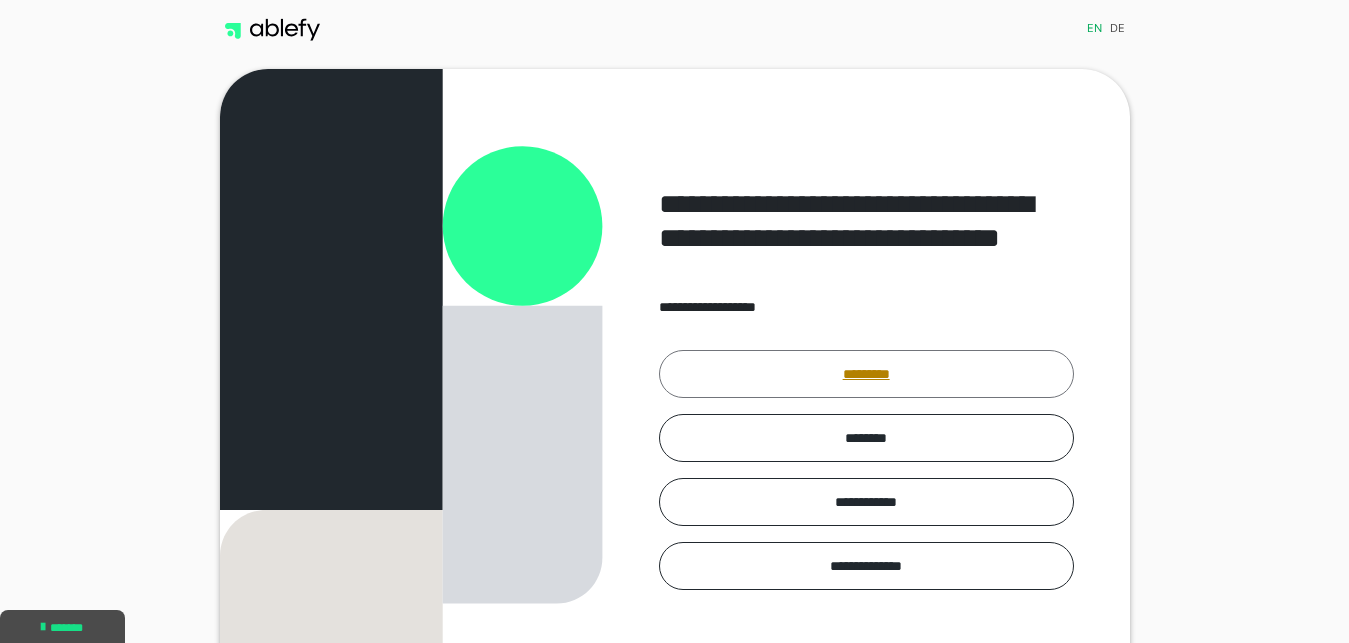 click on "*********" at bounding box center (866, 374) 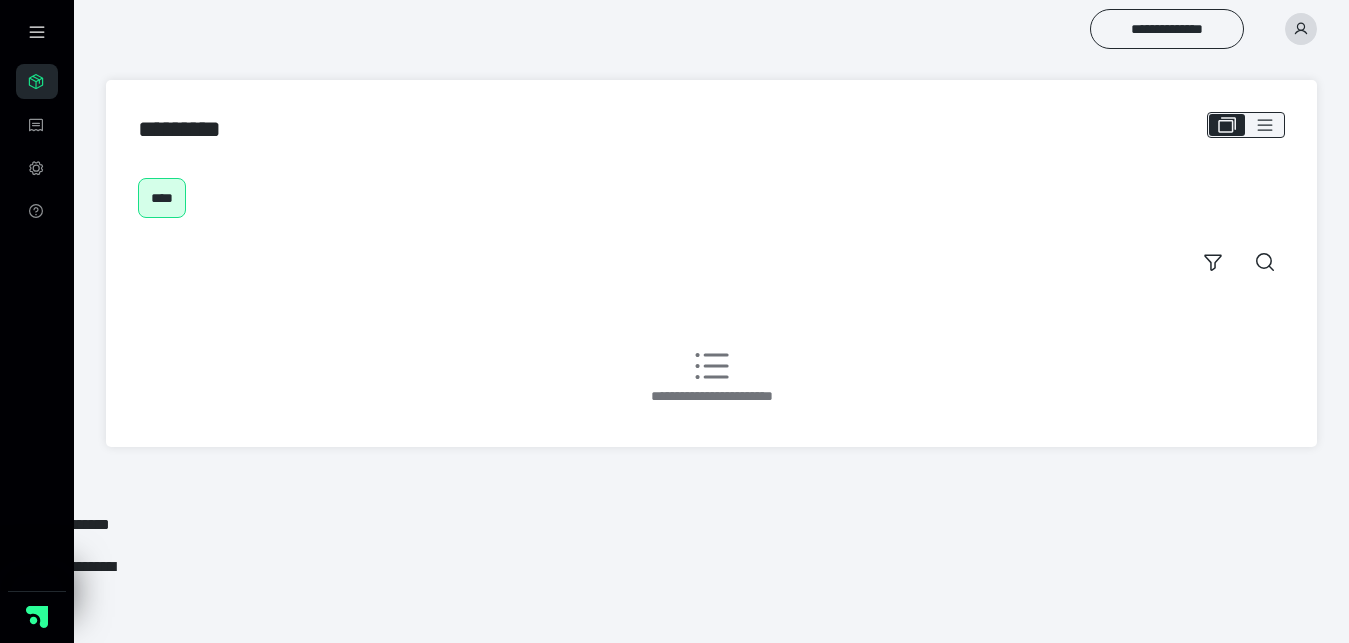 scroll, scrollTop: 0, scrollLeft: 0, axis: both 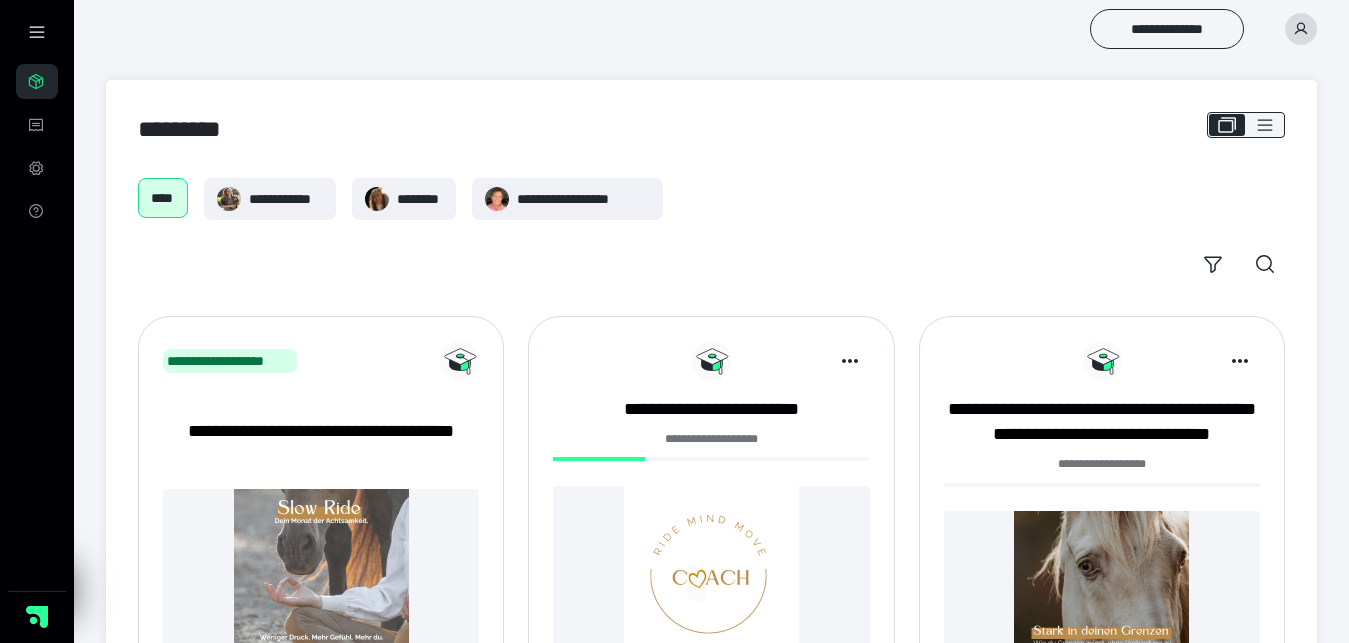 click at bounding box center [711, 573] 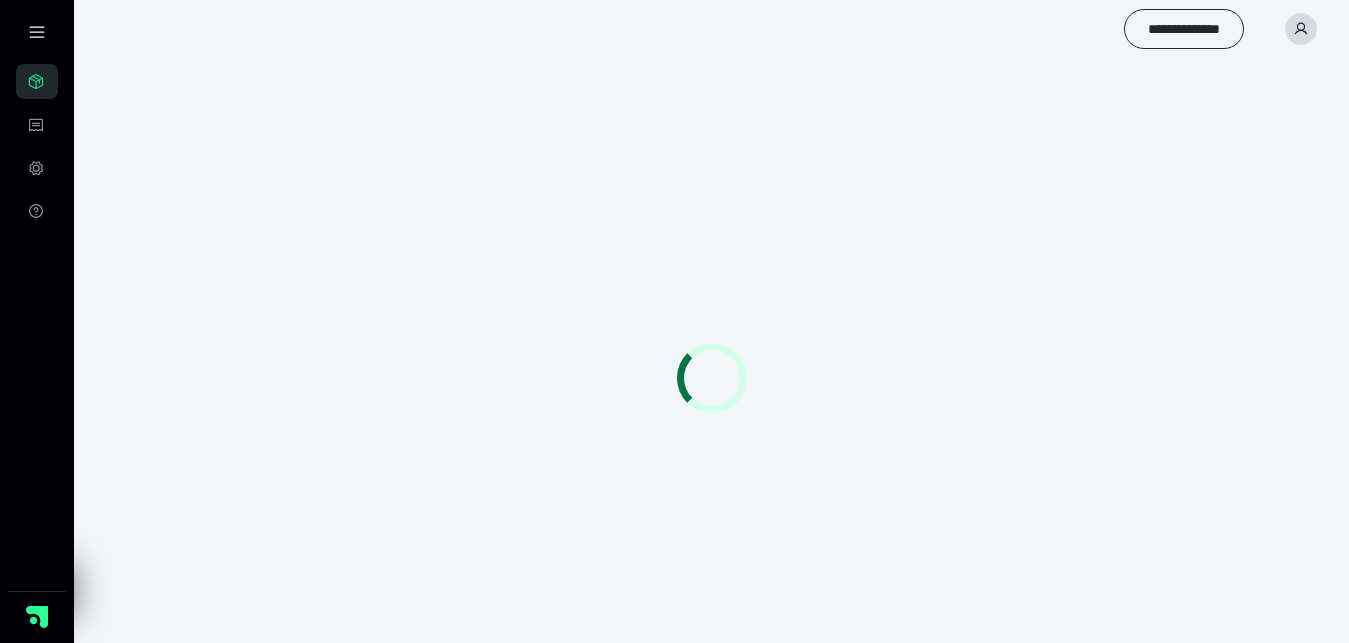 scroll, scrollTop: 0, scrollLeft: 0, axis: both 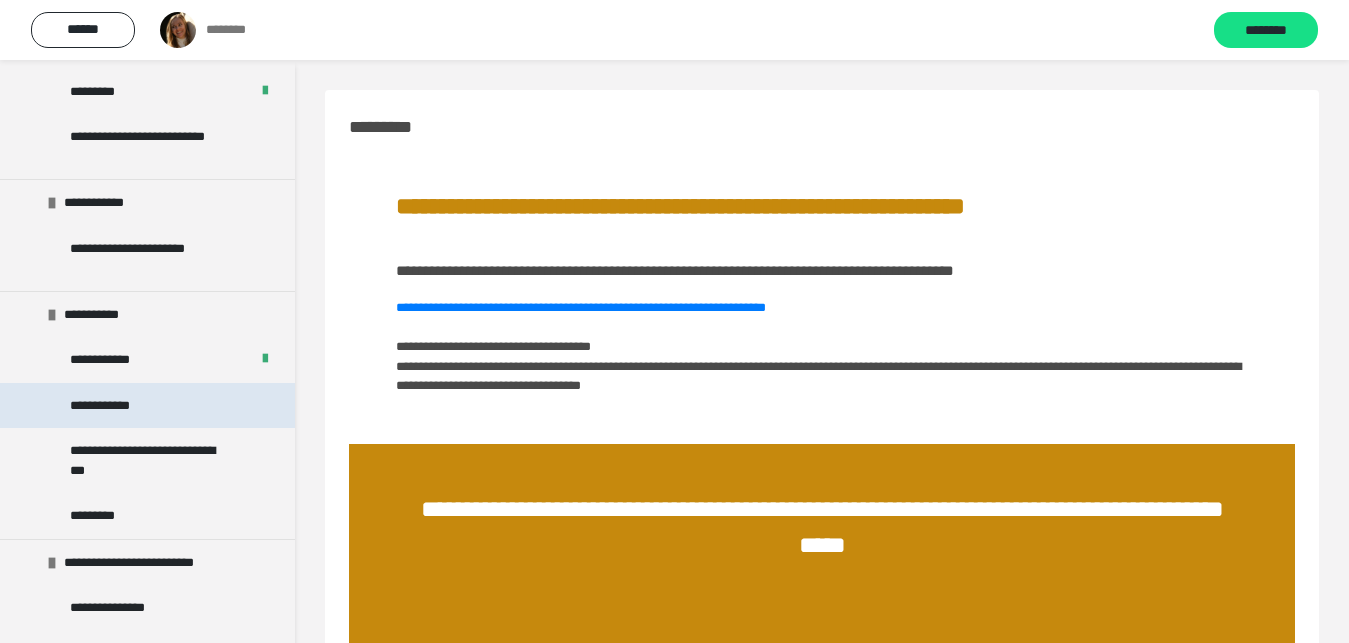 click on "**********" at bounding box center (147, 406) 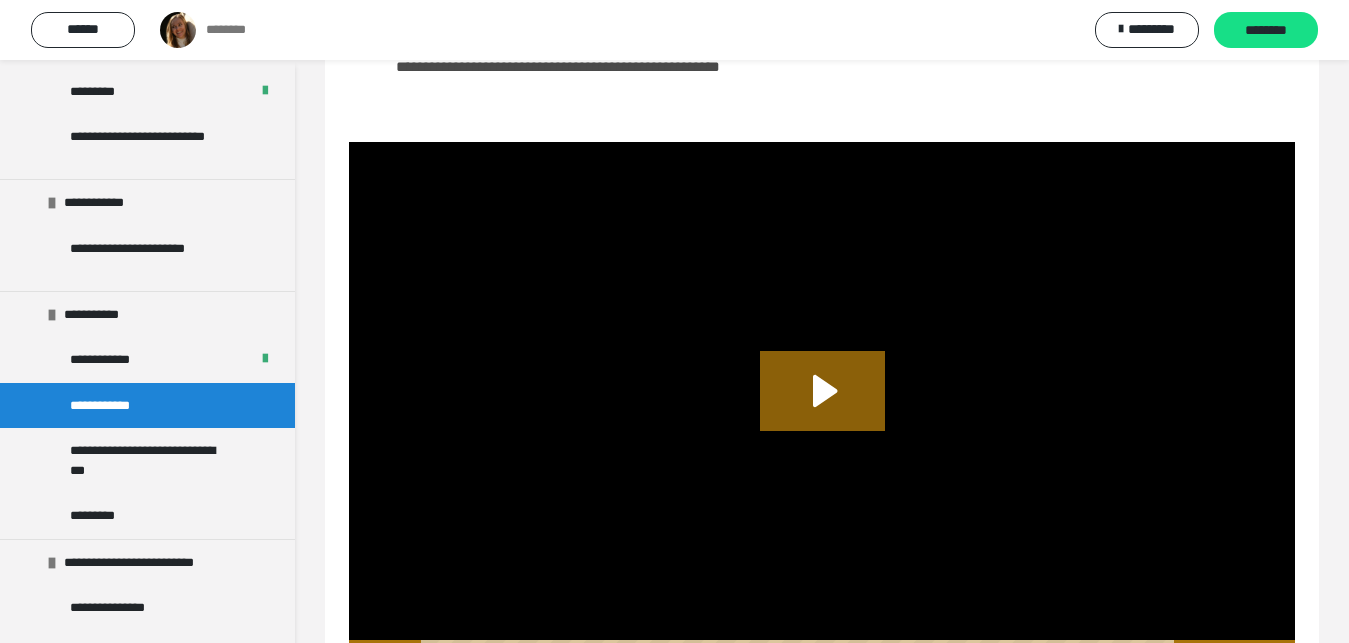 scroll, scrollTop: 255, scrollLeft: 0, axis: vertical 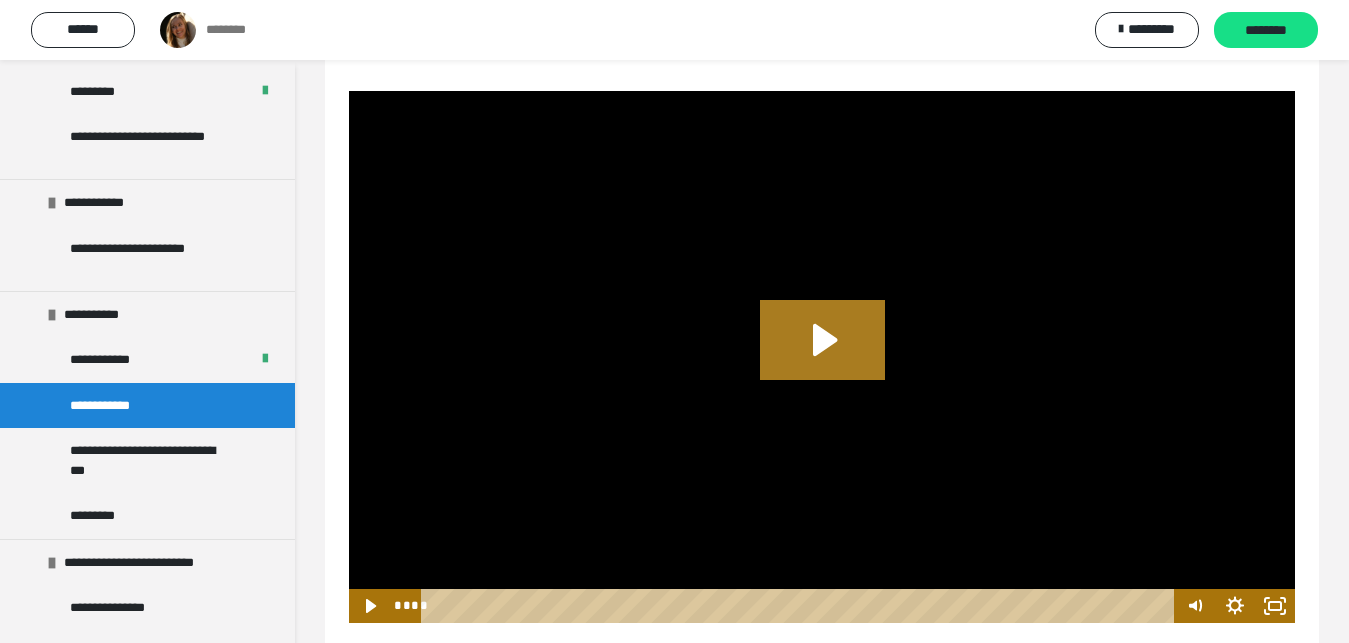 click 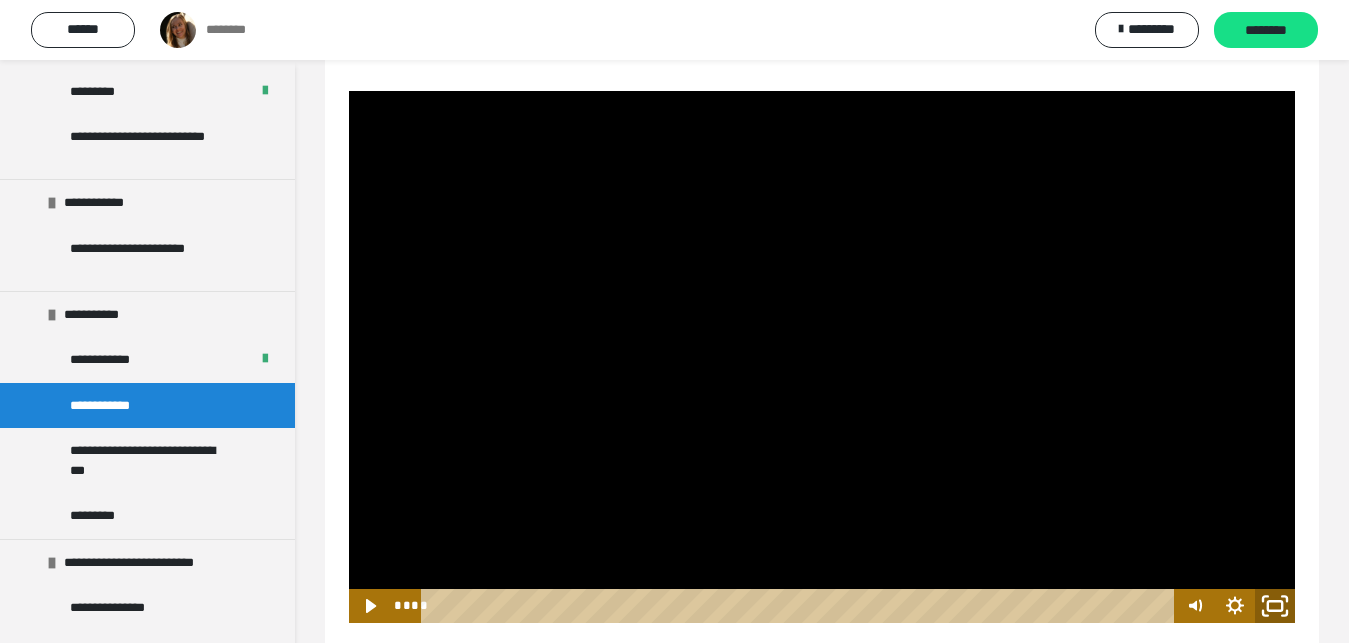 click 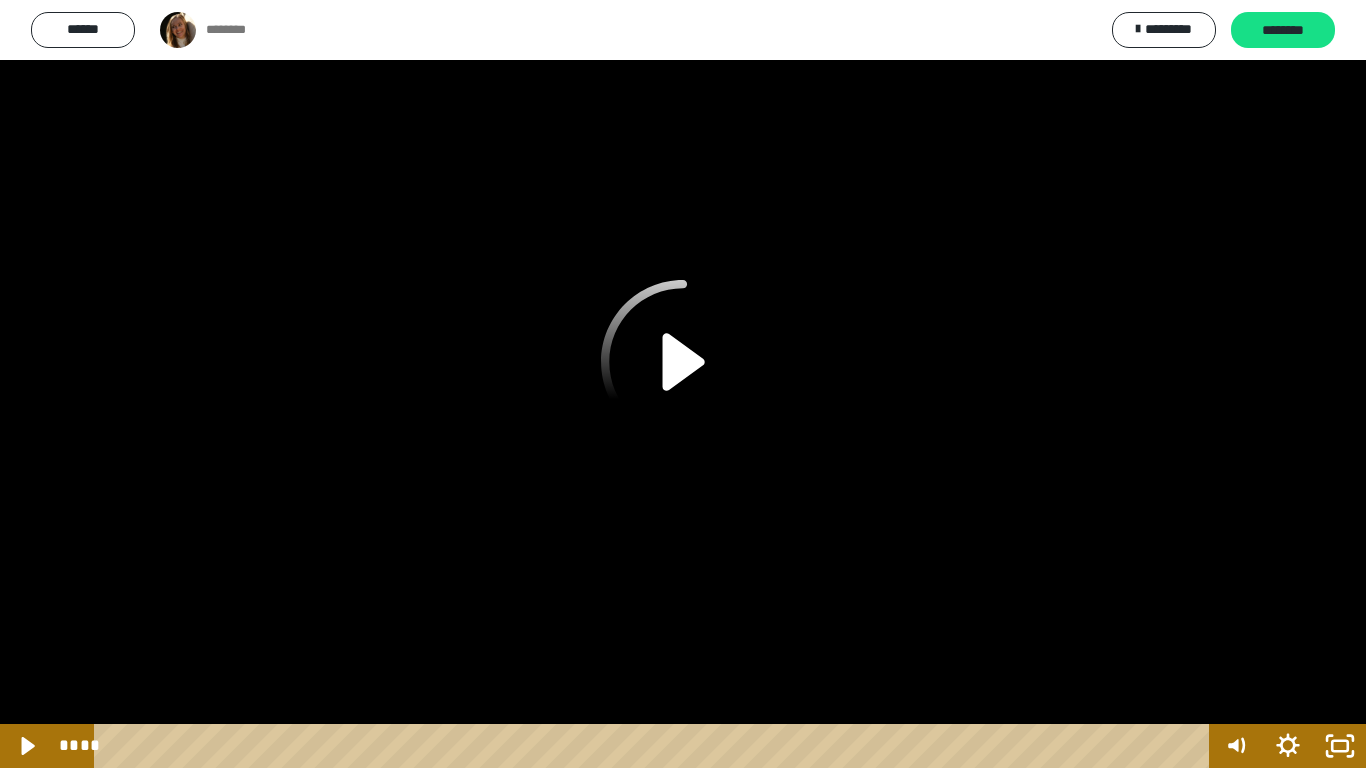 click 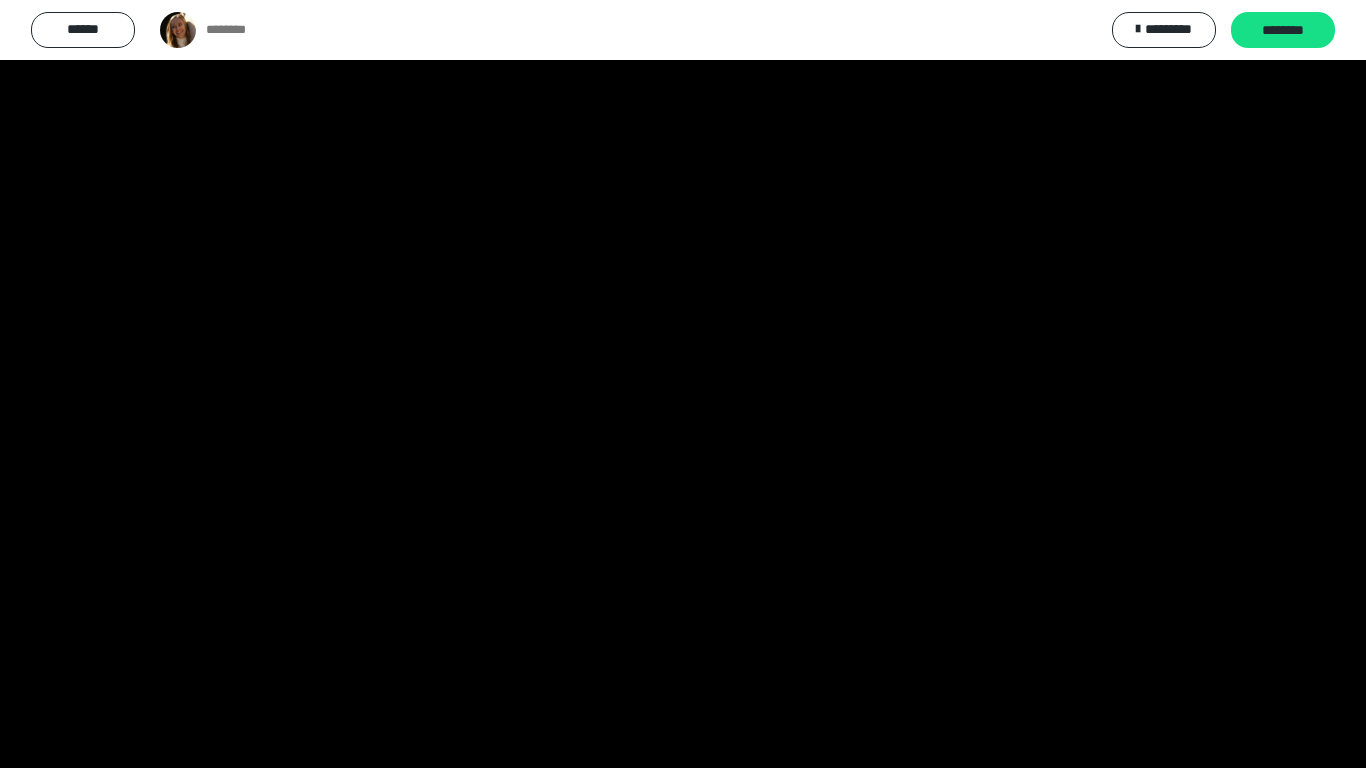 click at bounding box center (683, 384) 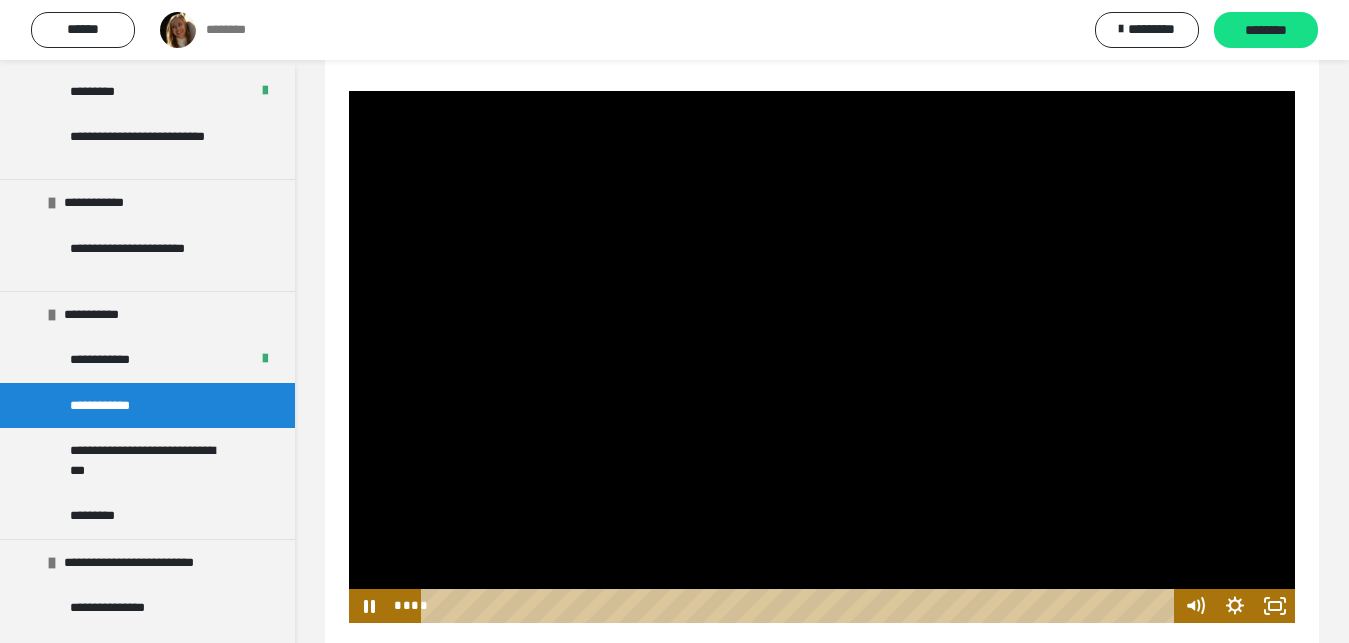 click at bounding box center (822, 357) 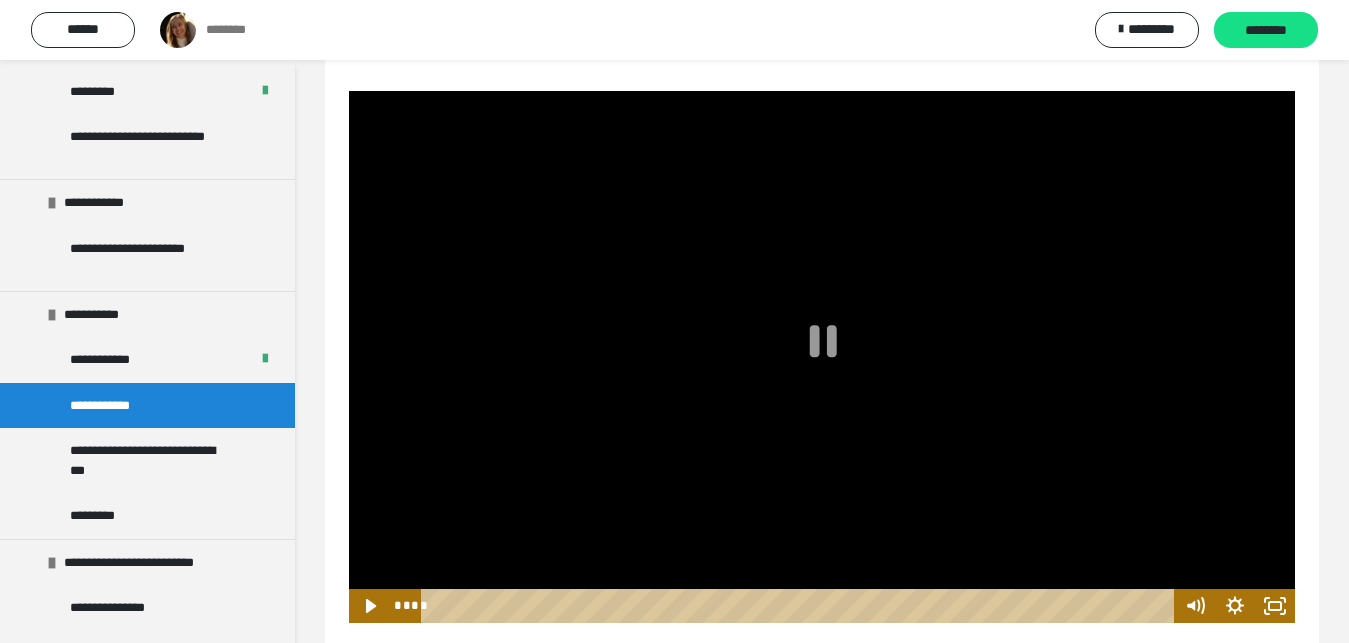 click at bounding box center (822, 357) 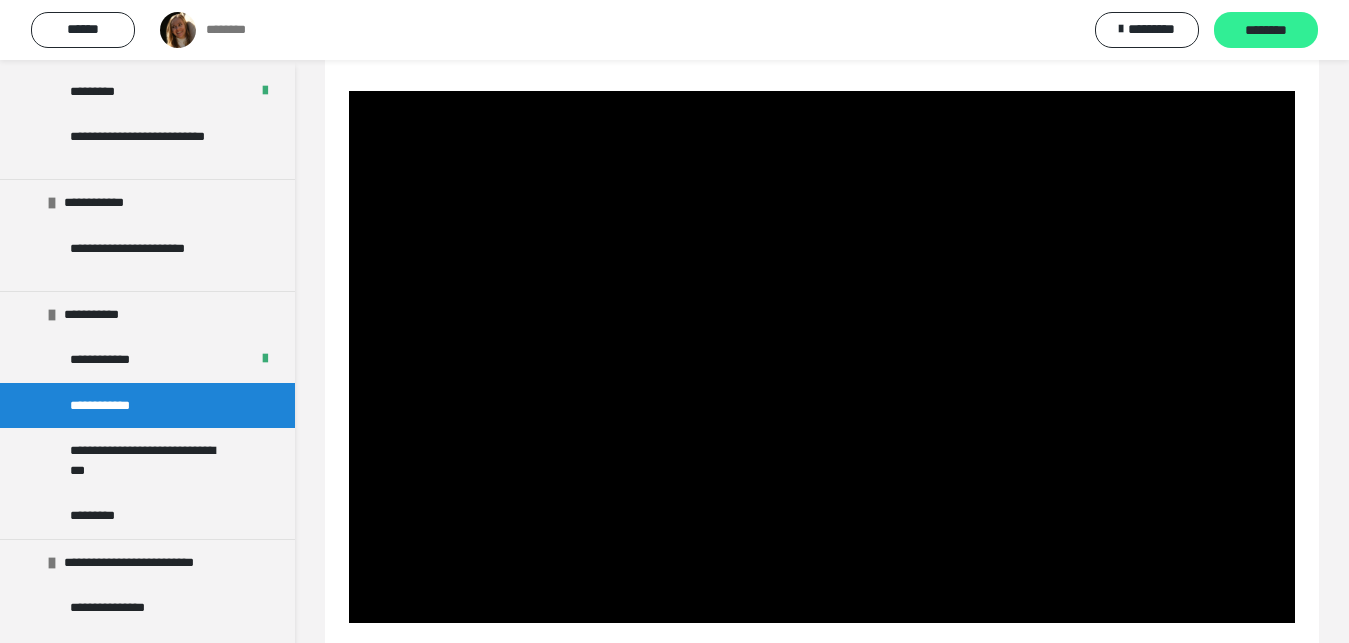 click on "********" at bounding box center (1266, 30) 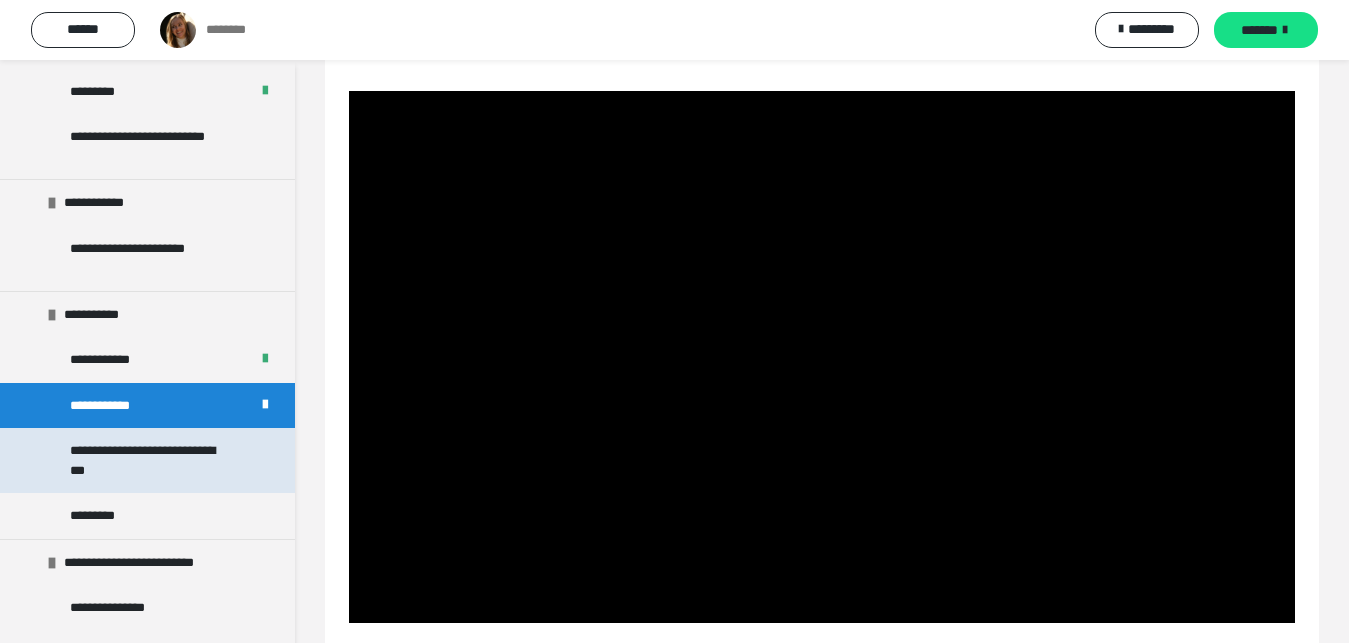 click on "**********" at bounding box center [151, 460] 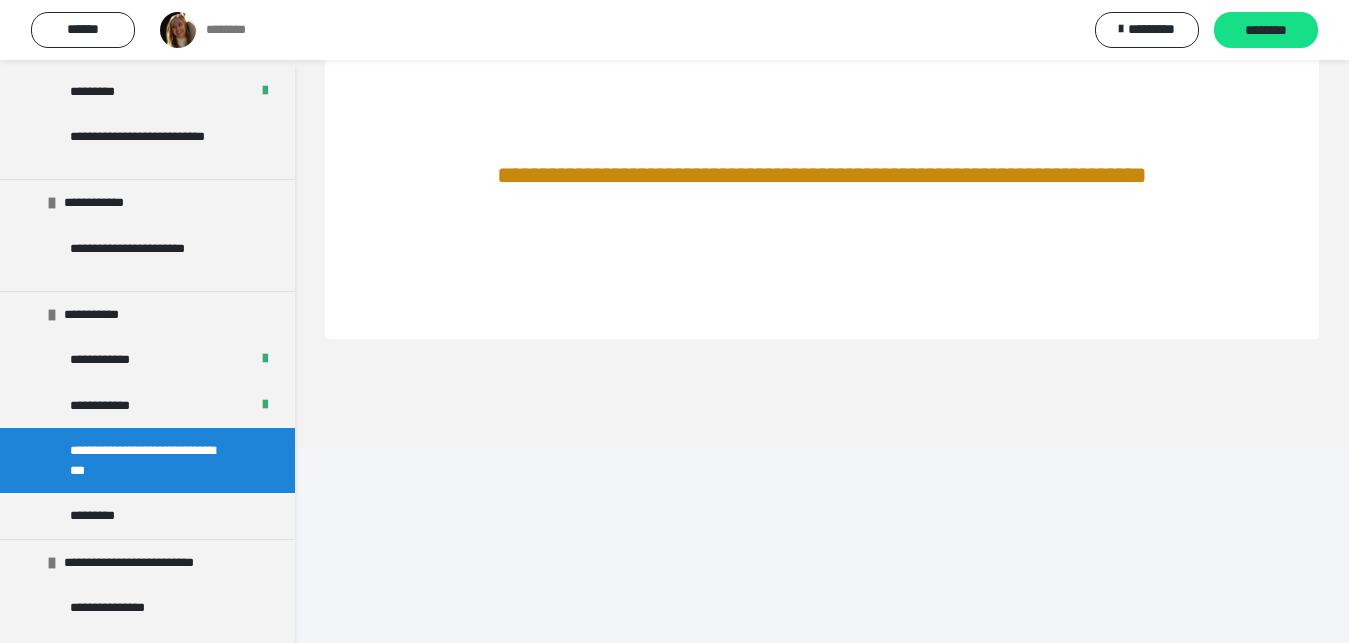 scroll, scrollTop: 84, scrollLeft: 0, axis: vertical 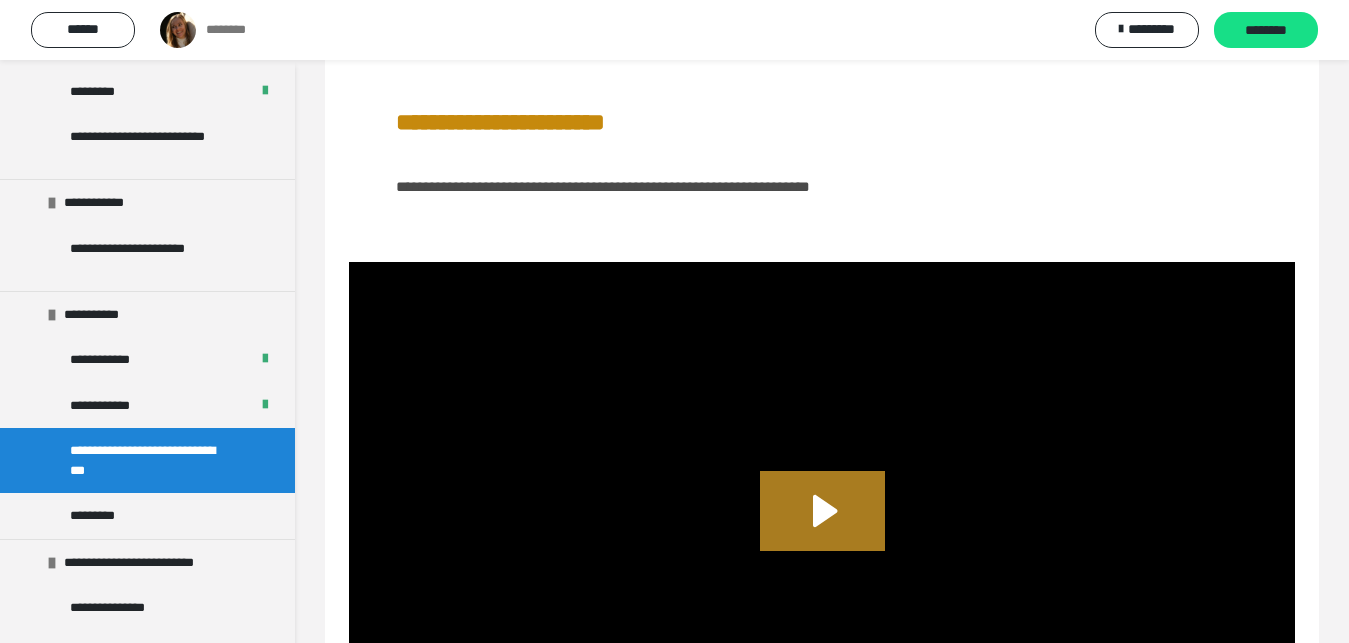 click 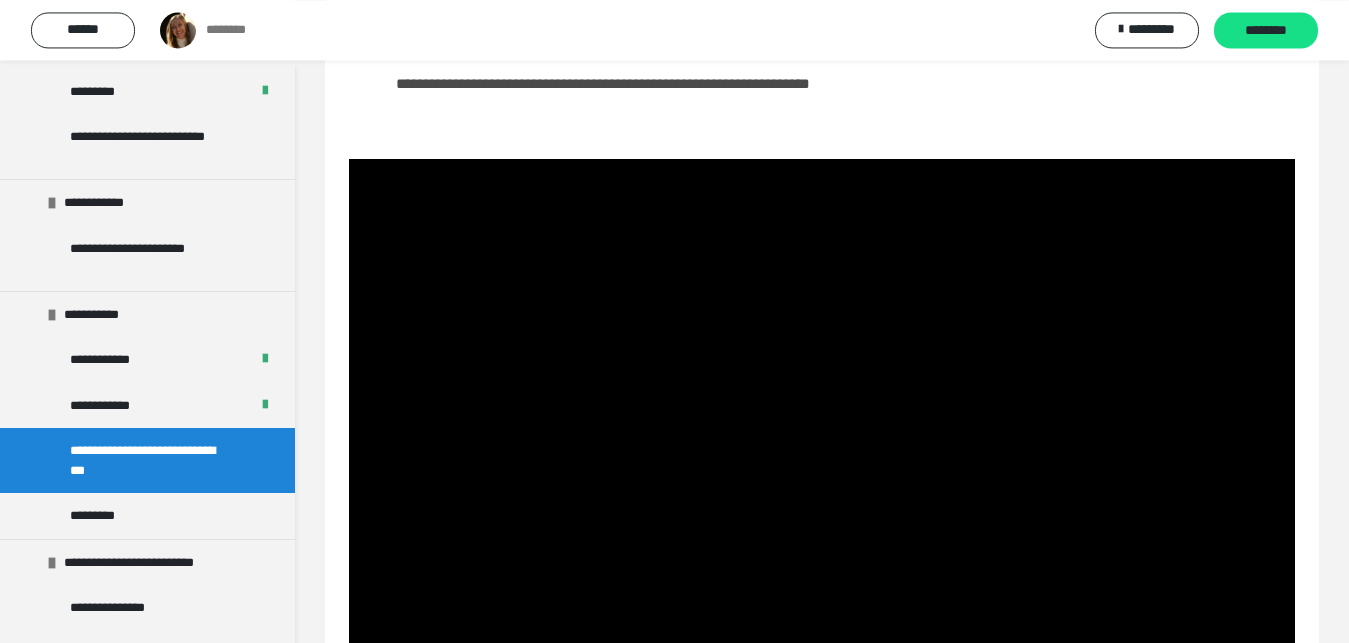 scroll, scrollTop: 237, scrollLeft: 0, axis: vertical 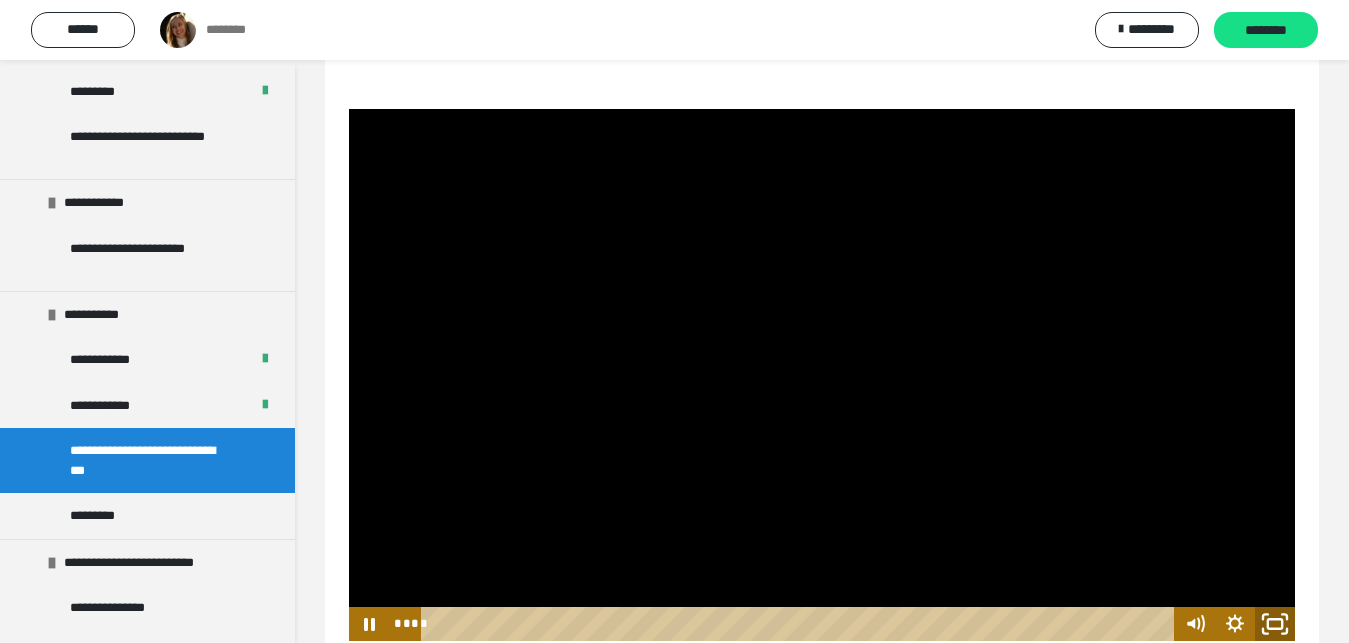click 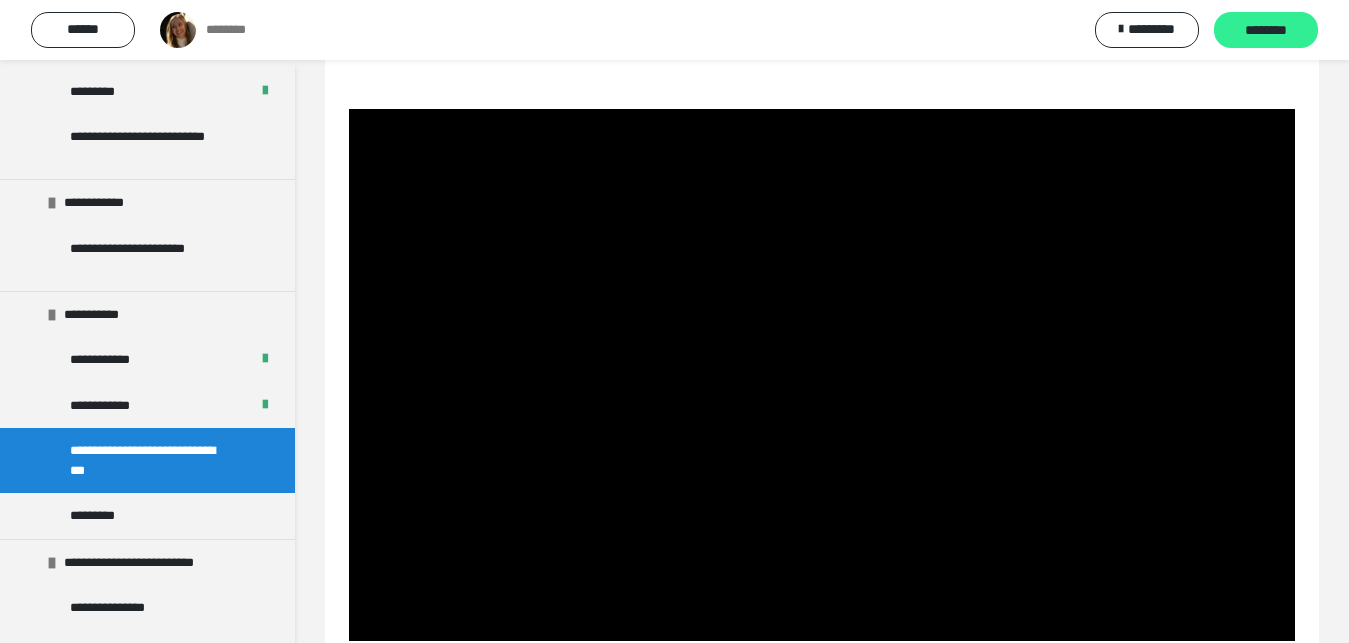 click on "********" at bounding box center (1266, 31) 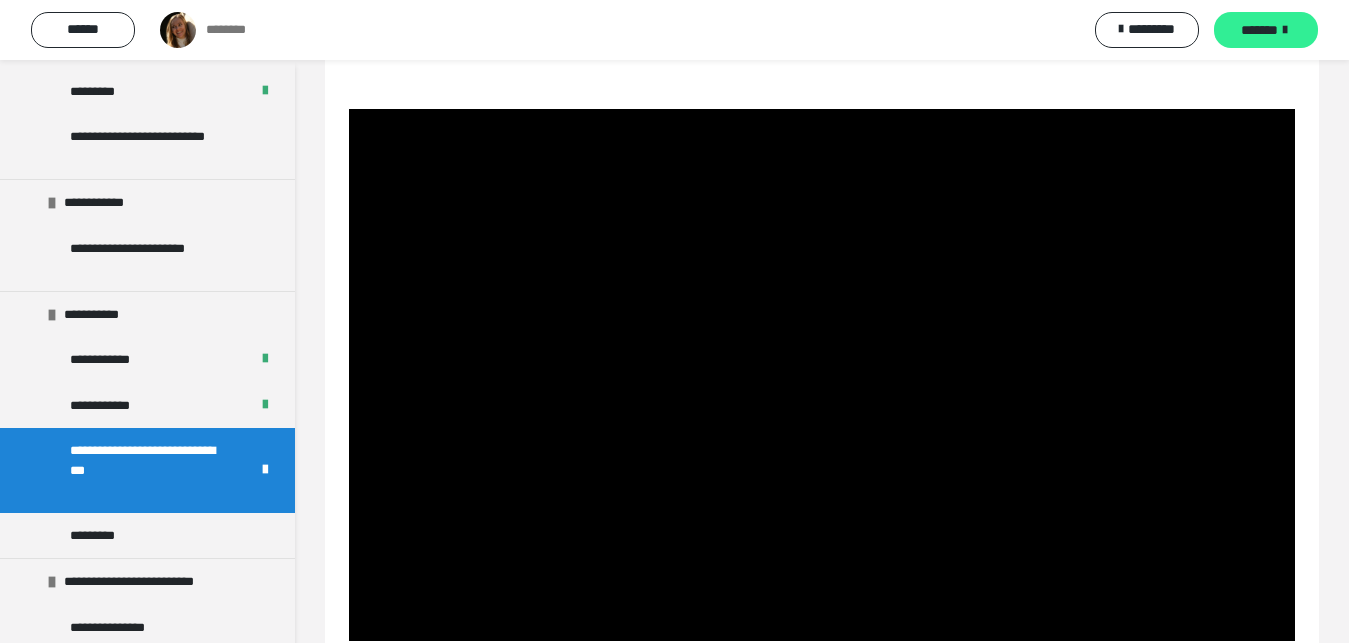 click on "*******" at bounding box center (1266, 30) 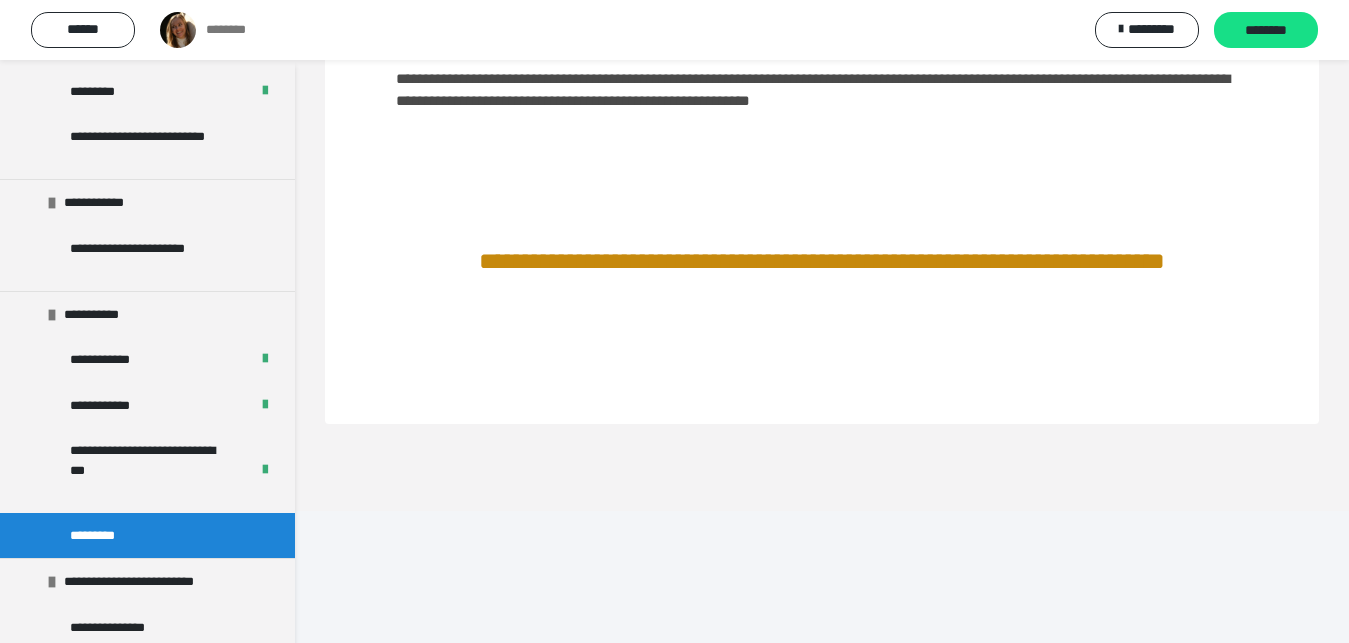 scroll, scrollTop: 84, scrollLeft: 0, axis: vertical 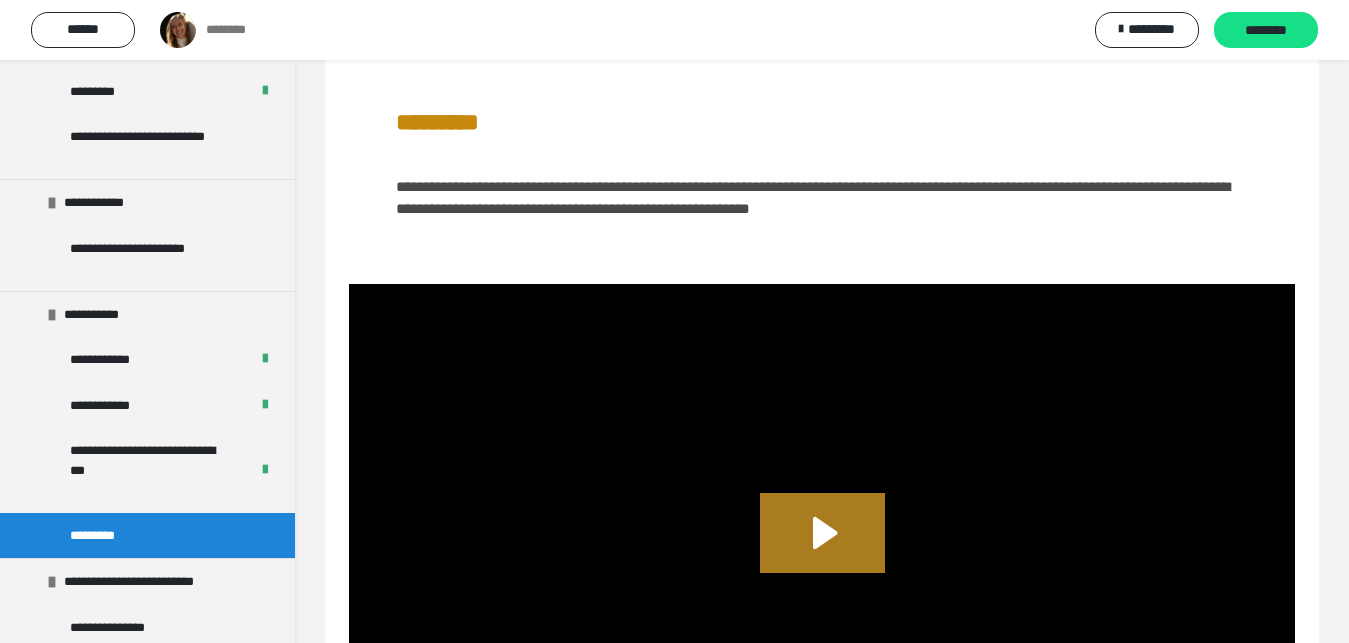 click 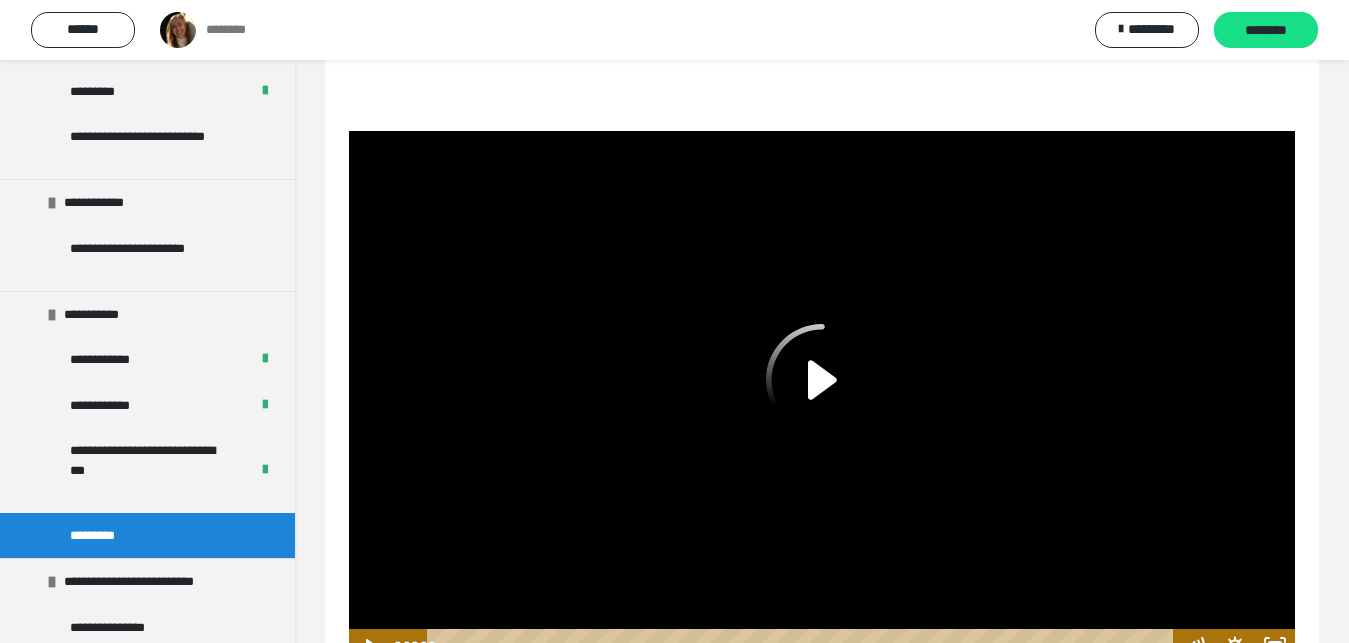 scroll, scrollTop: 288, scrollLeft: 0, axis: vertical 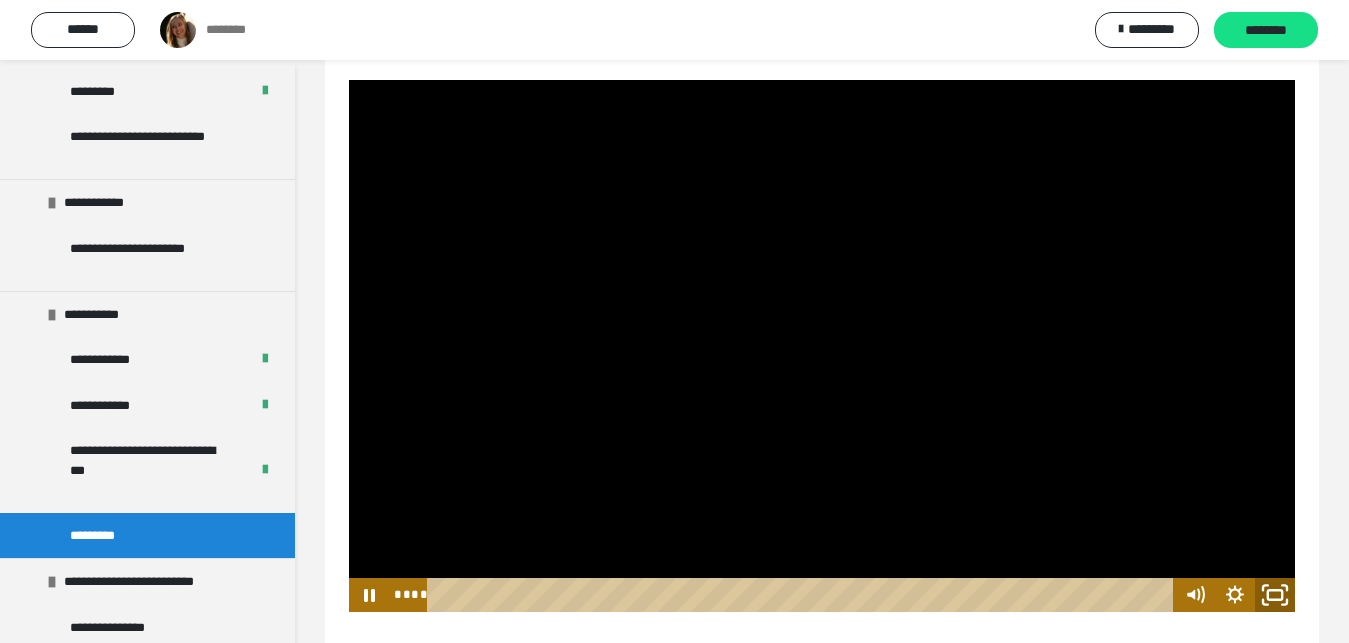 click 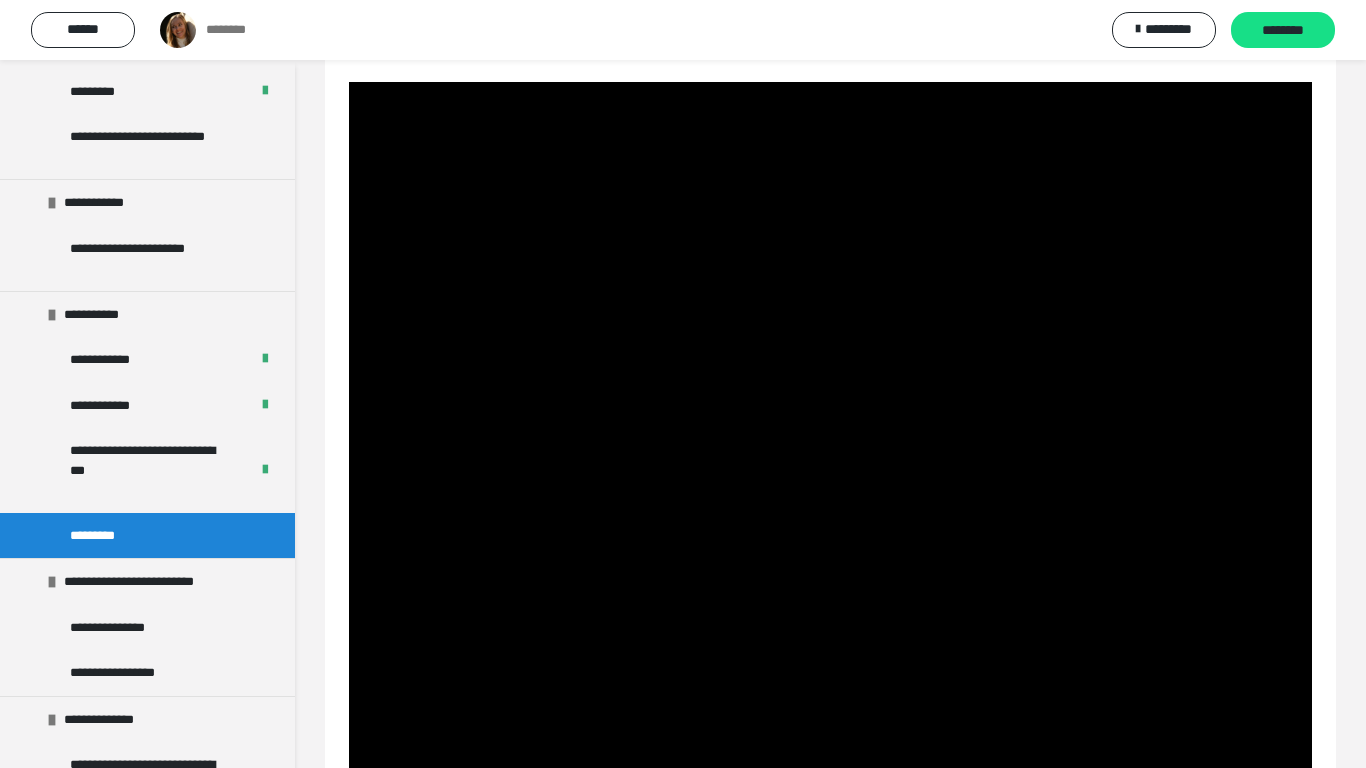 type 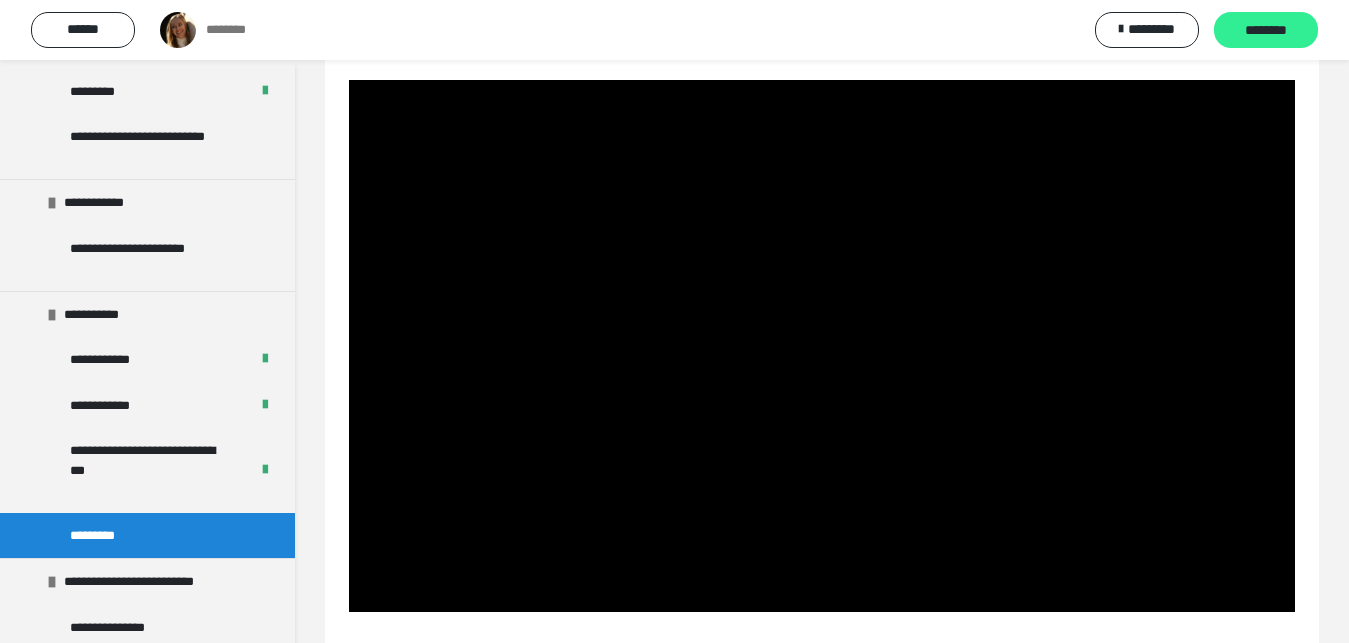 click on "********" at bounding box center (1266, 31) 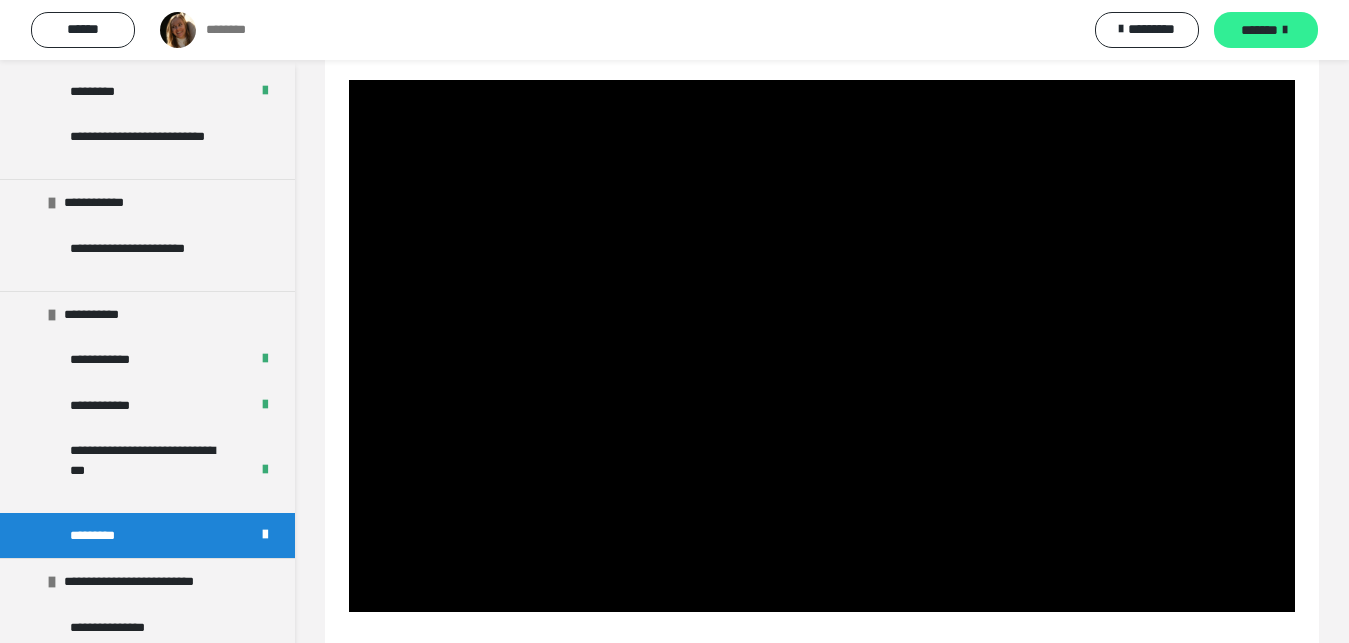 click on "*******" at bounding box center (1259, 30) 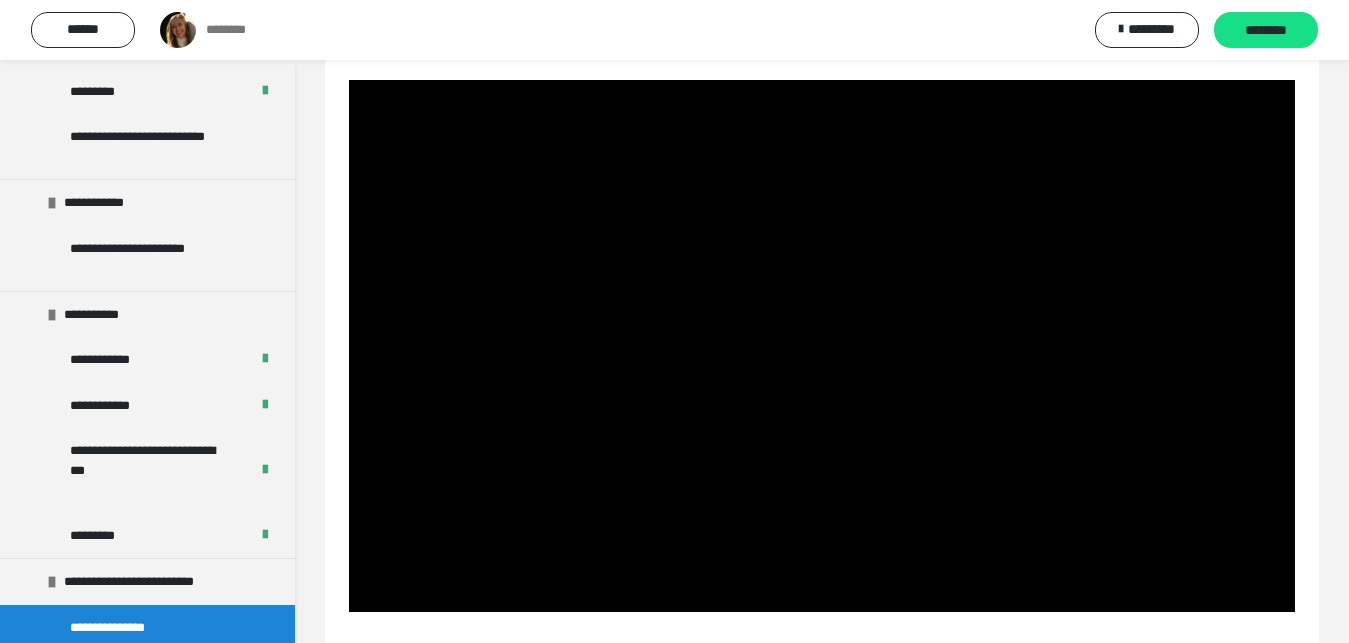 scroll, scrollTop: 84, scrollLeft: 0, axis: vertical 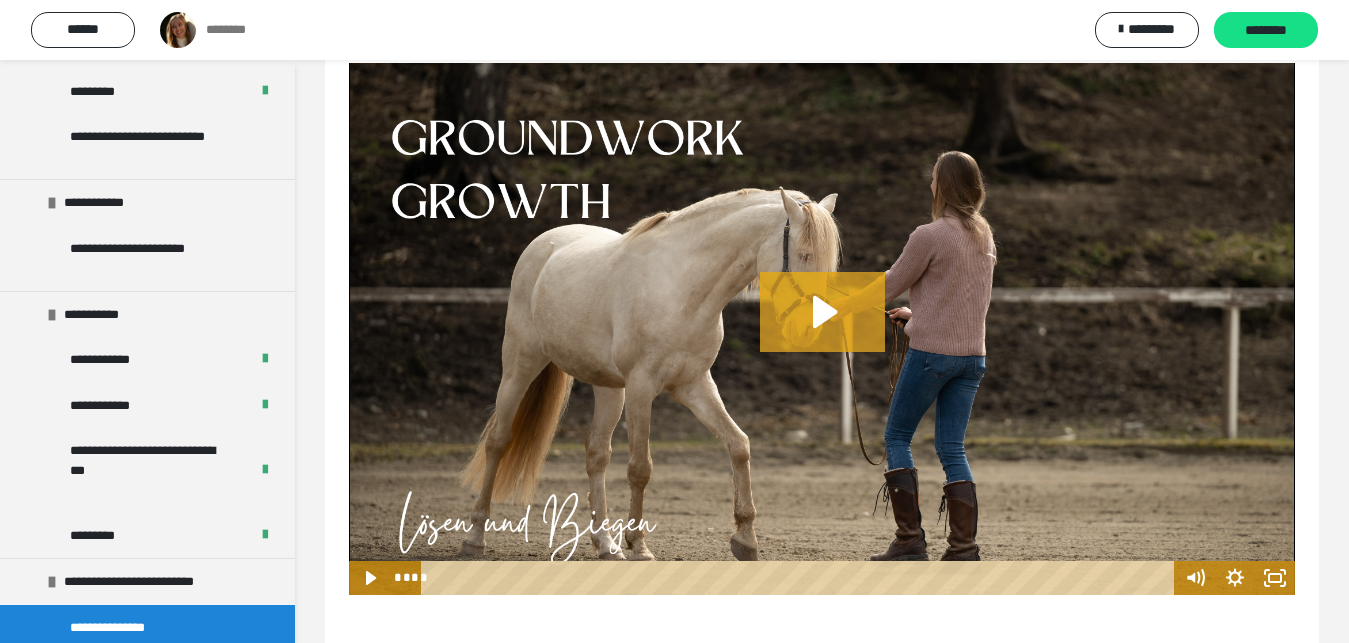 click 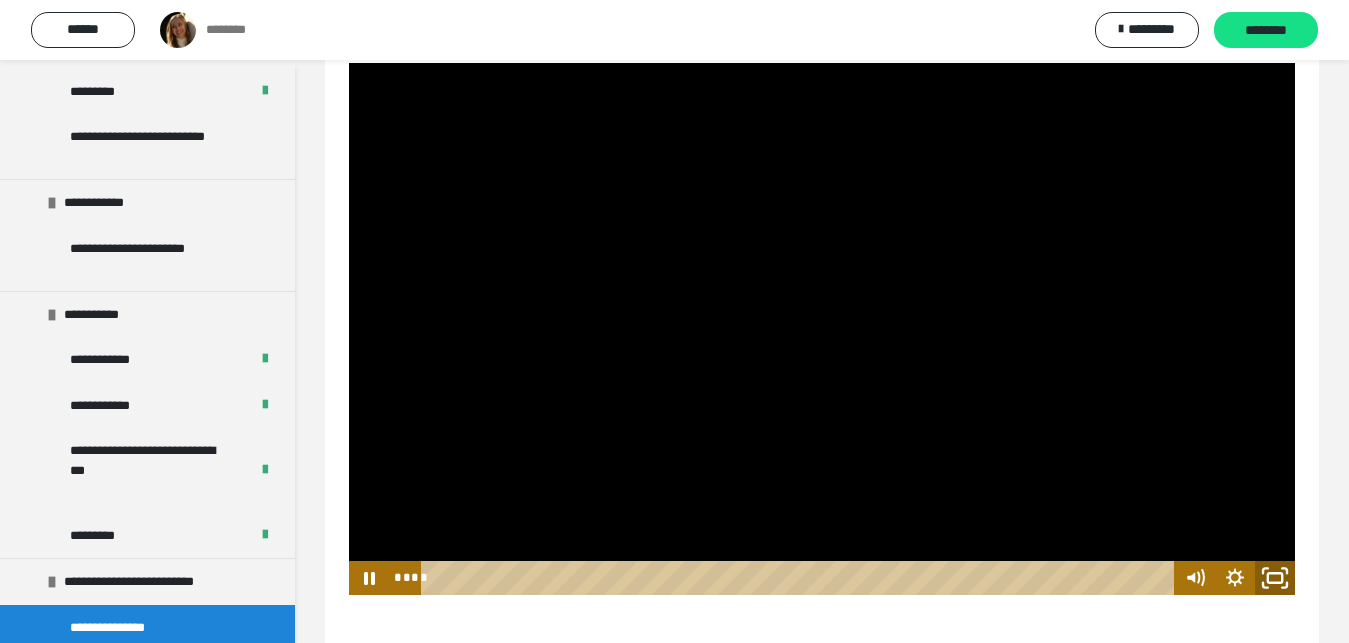 click 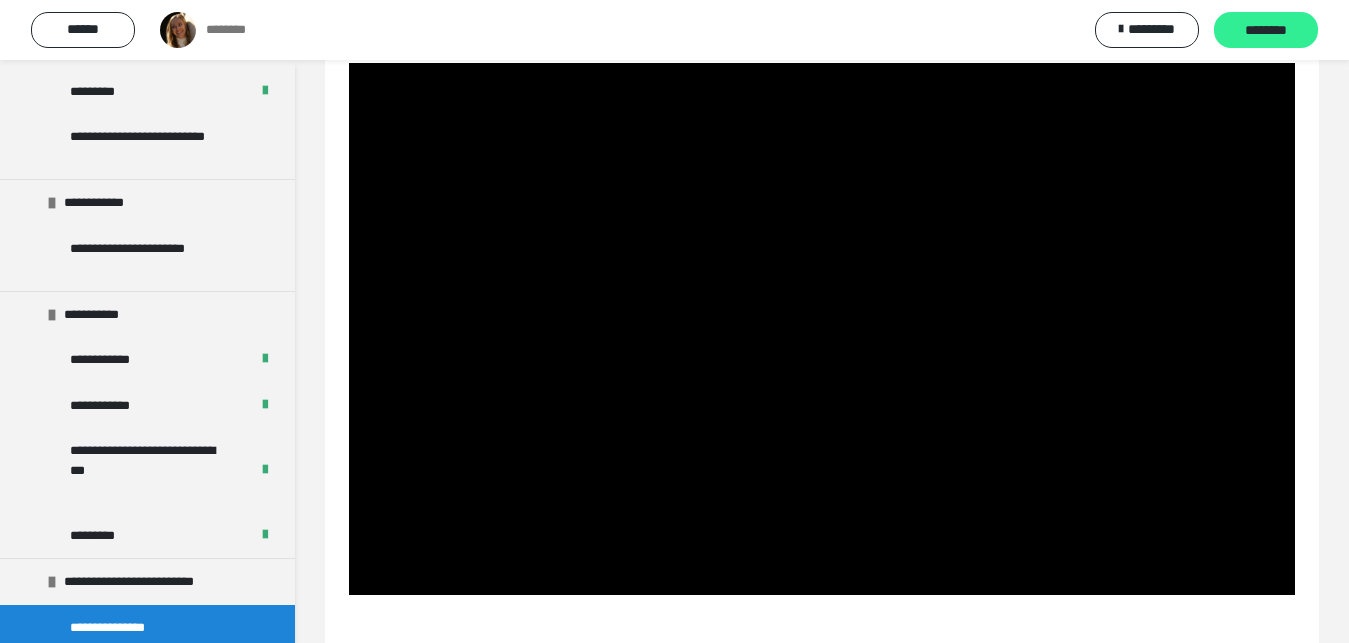 click on "********" at bounding box center [1266, 30] 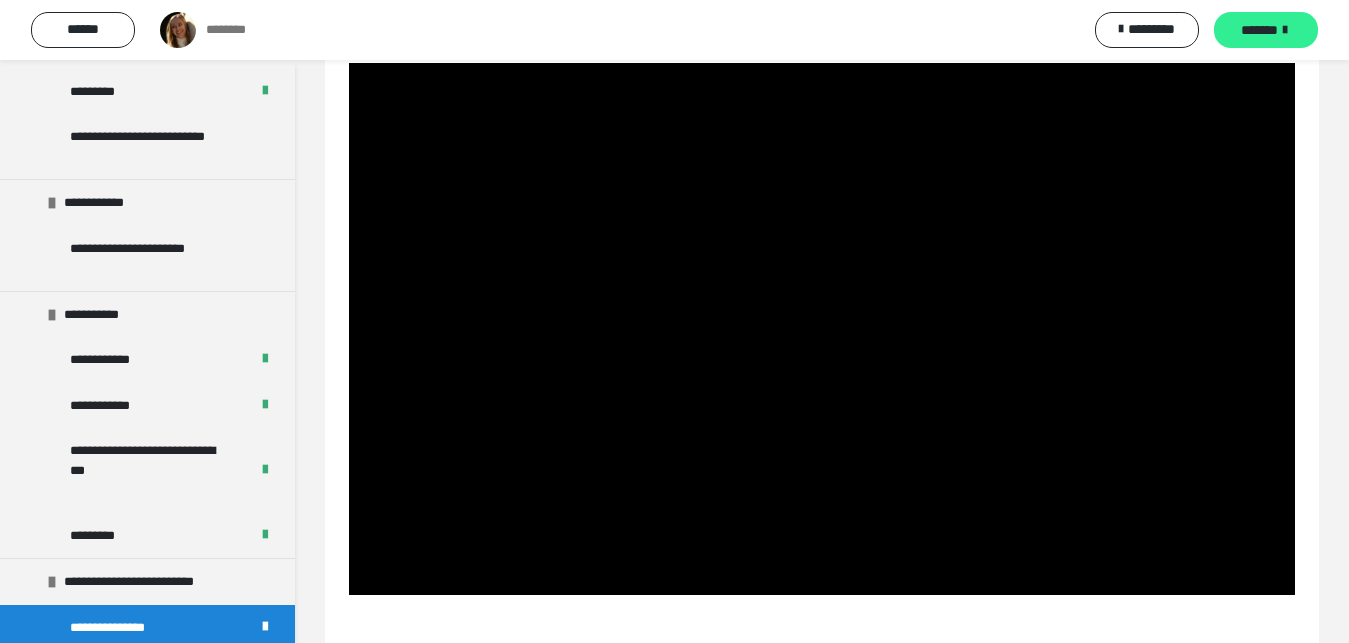 click on "*******" at bounding box center (1266, 30) 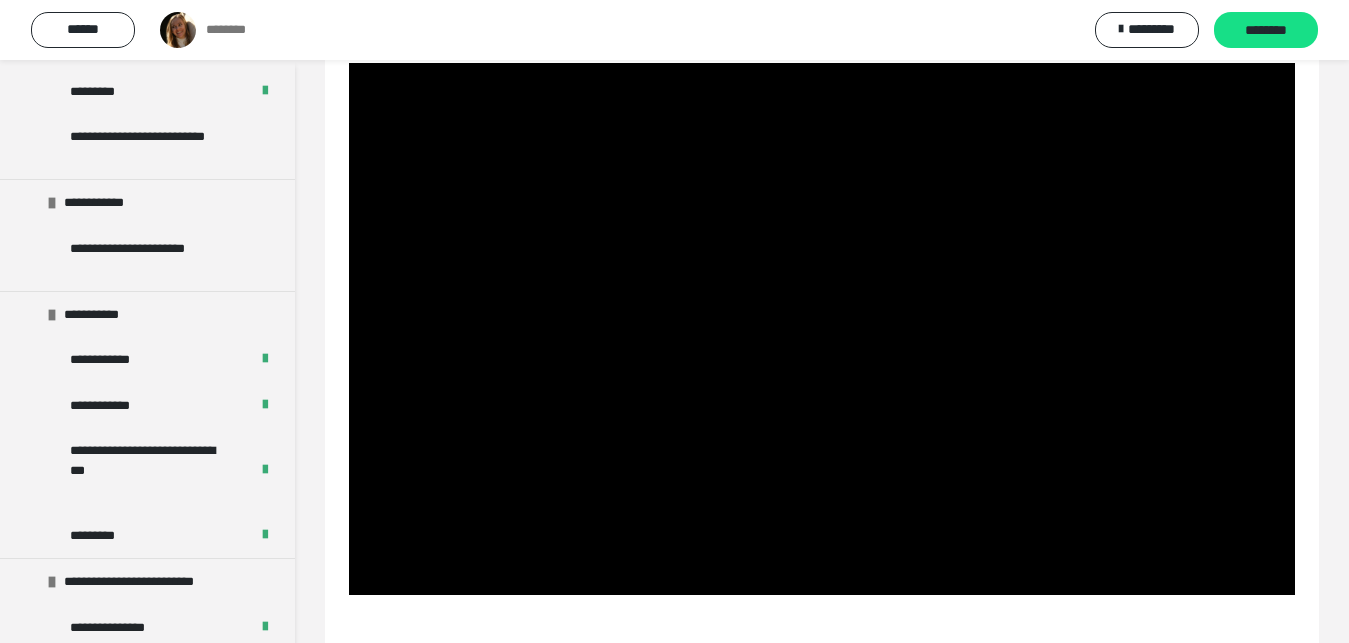 scroll, scrollTop: 84, scrollLeft: 0, axis: vertical 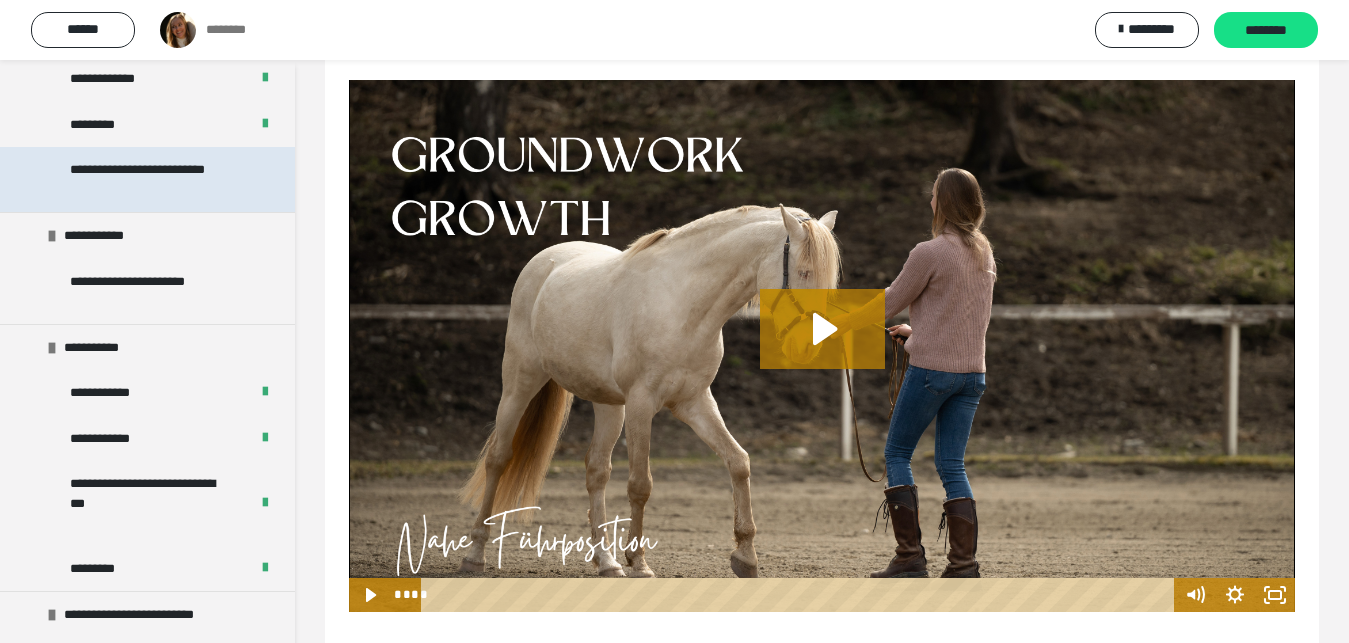 click on "**********" at bounding box center (151, 179) 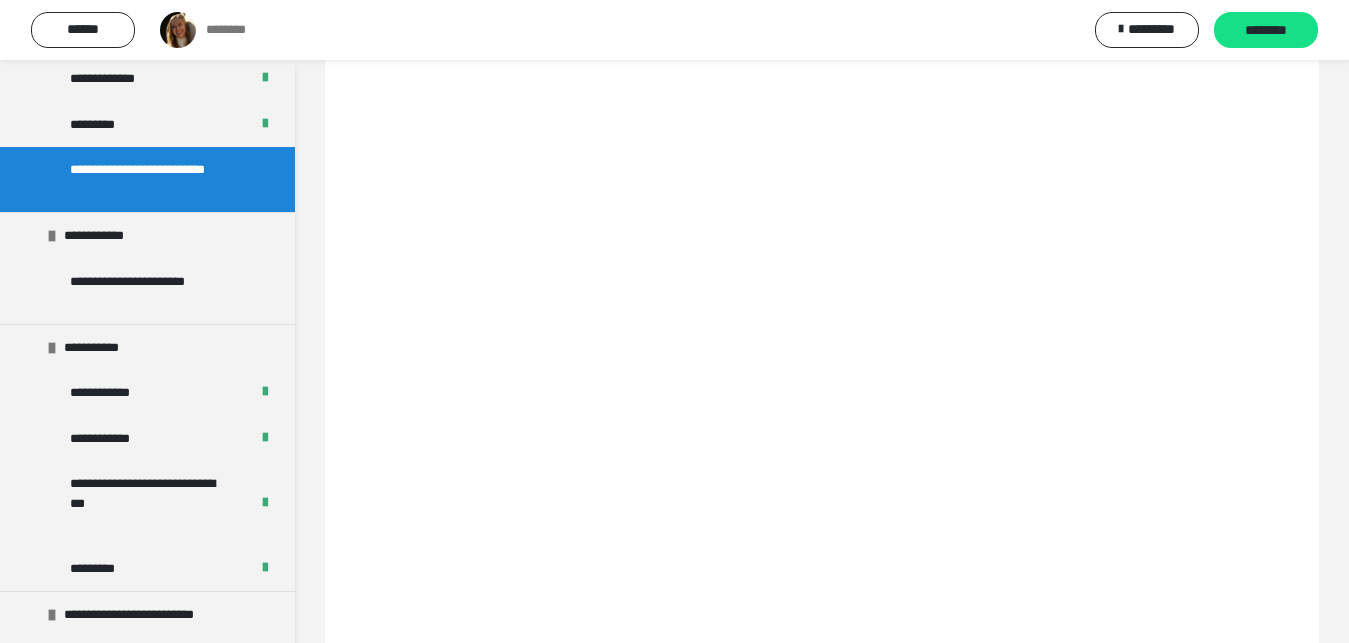 scroll, scrollTop: 119, scrollLeft: 0, axis: vertical 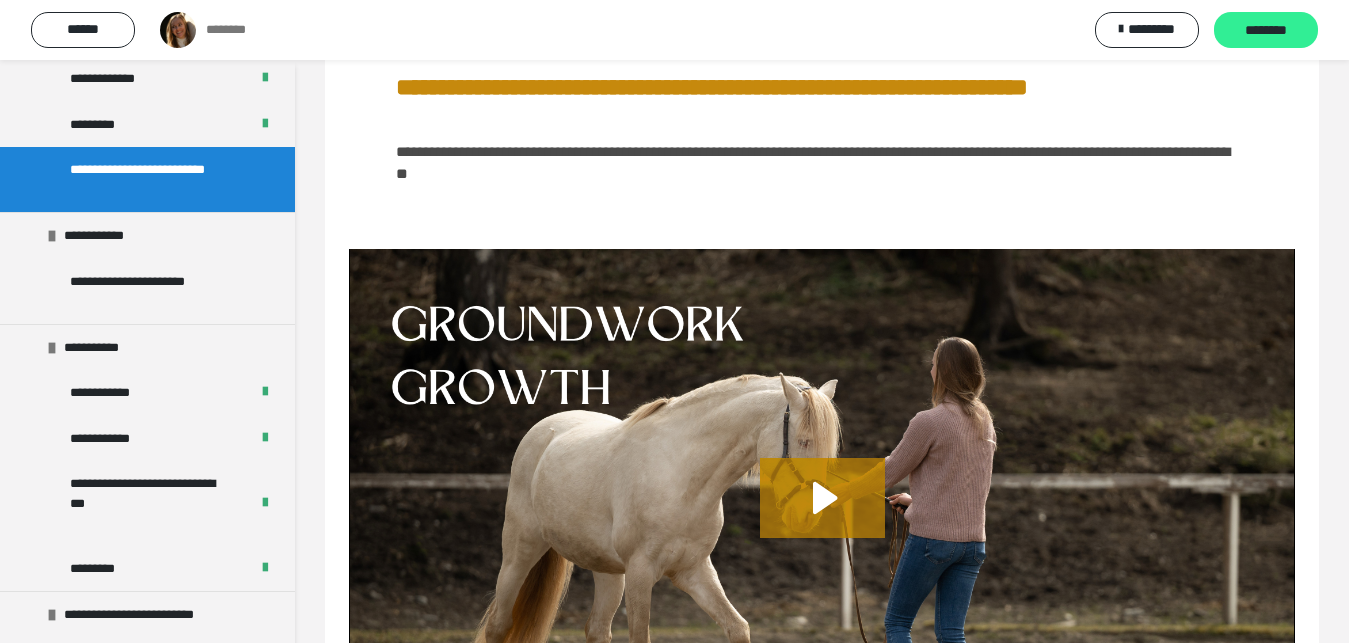 click on "********" at bounding box center (1266, 31) 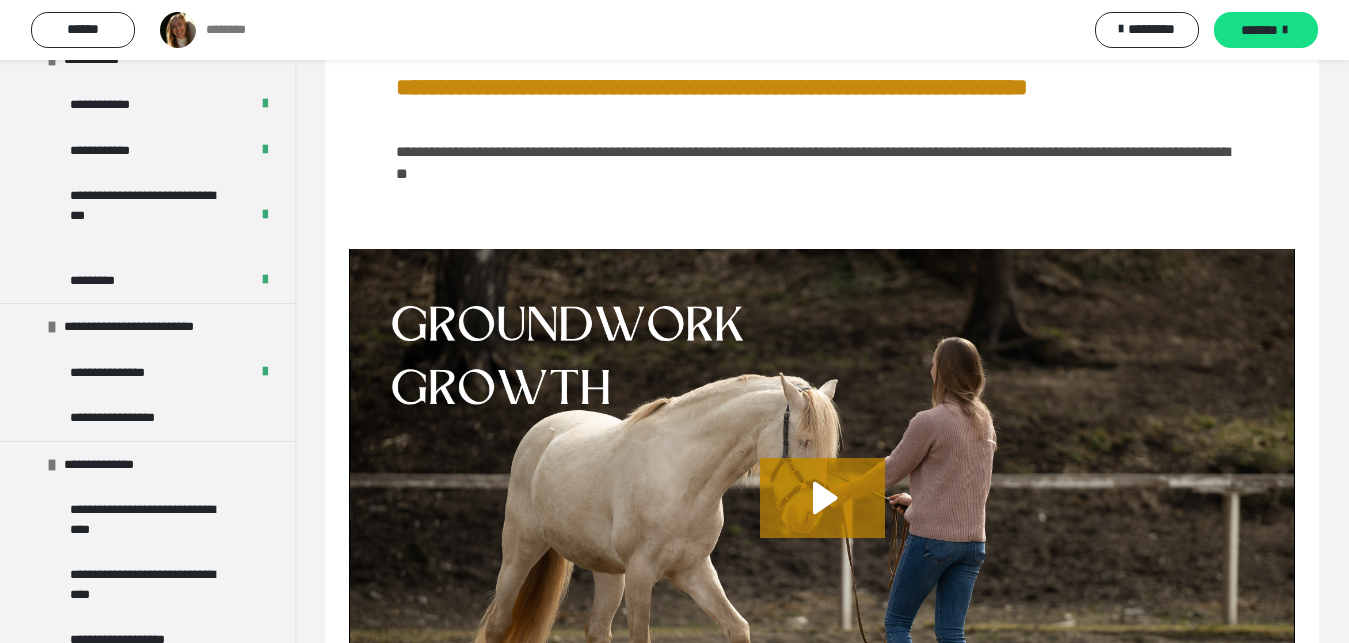 scroll, scrollTop: 2990, scrollLeft: 0, axis: vertical 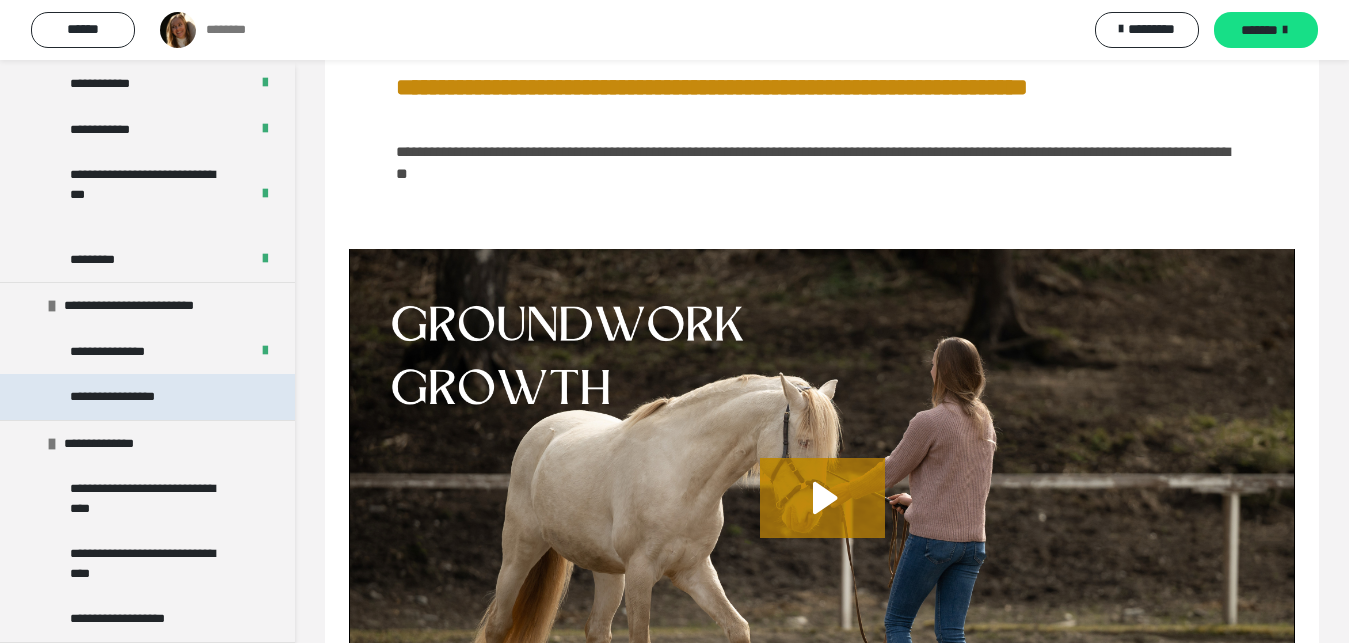click on "**********" at bounding box center (130, 397) 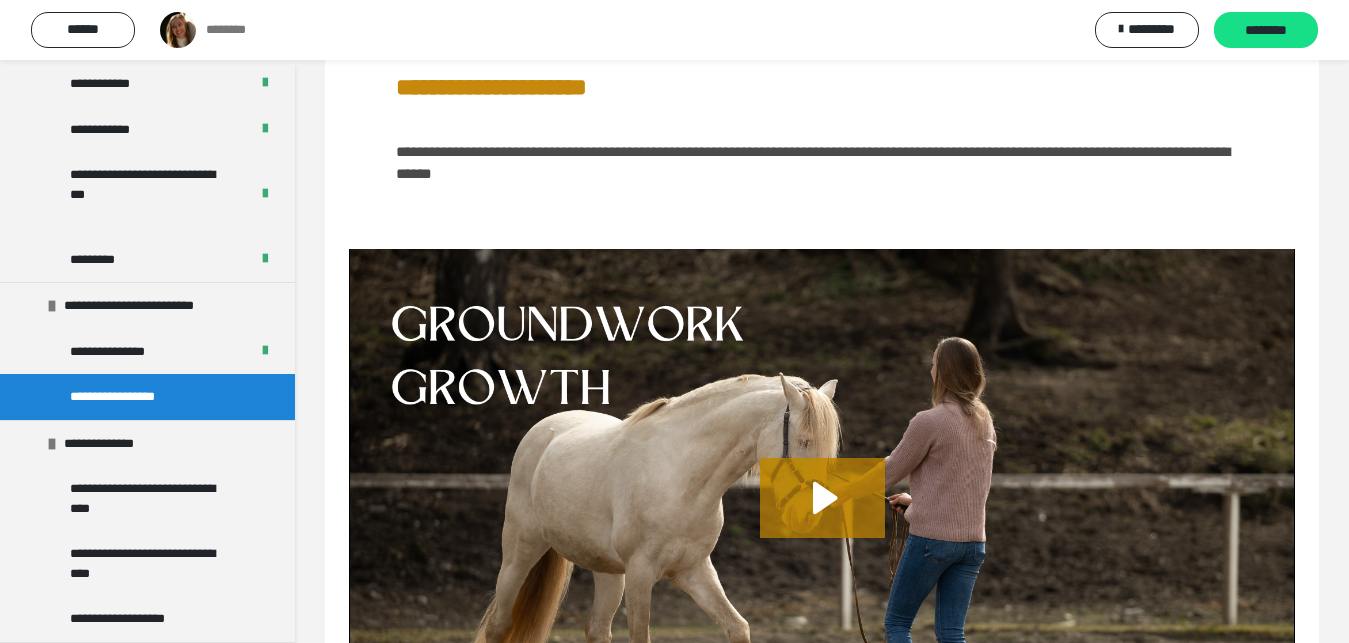 scroll, scrollTop: 84, scrollLeft: 0, axis: vertical 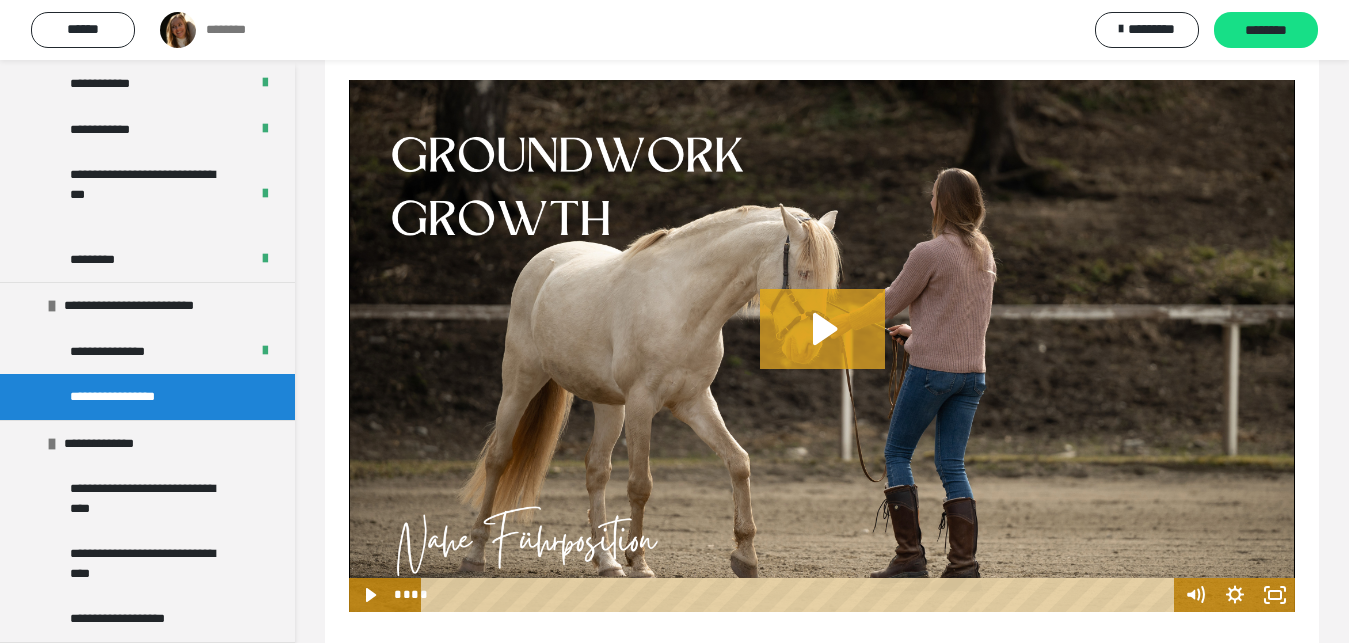 click 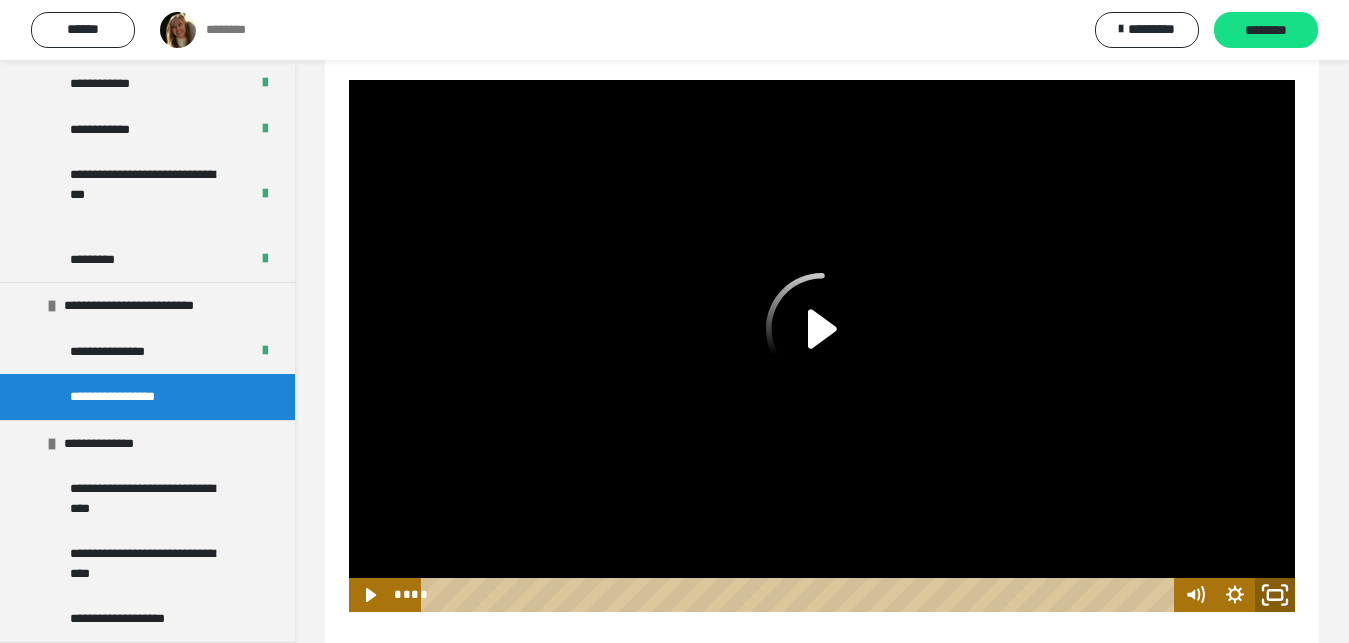 click 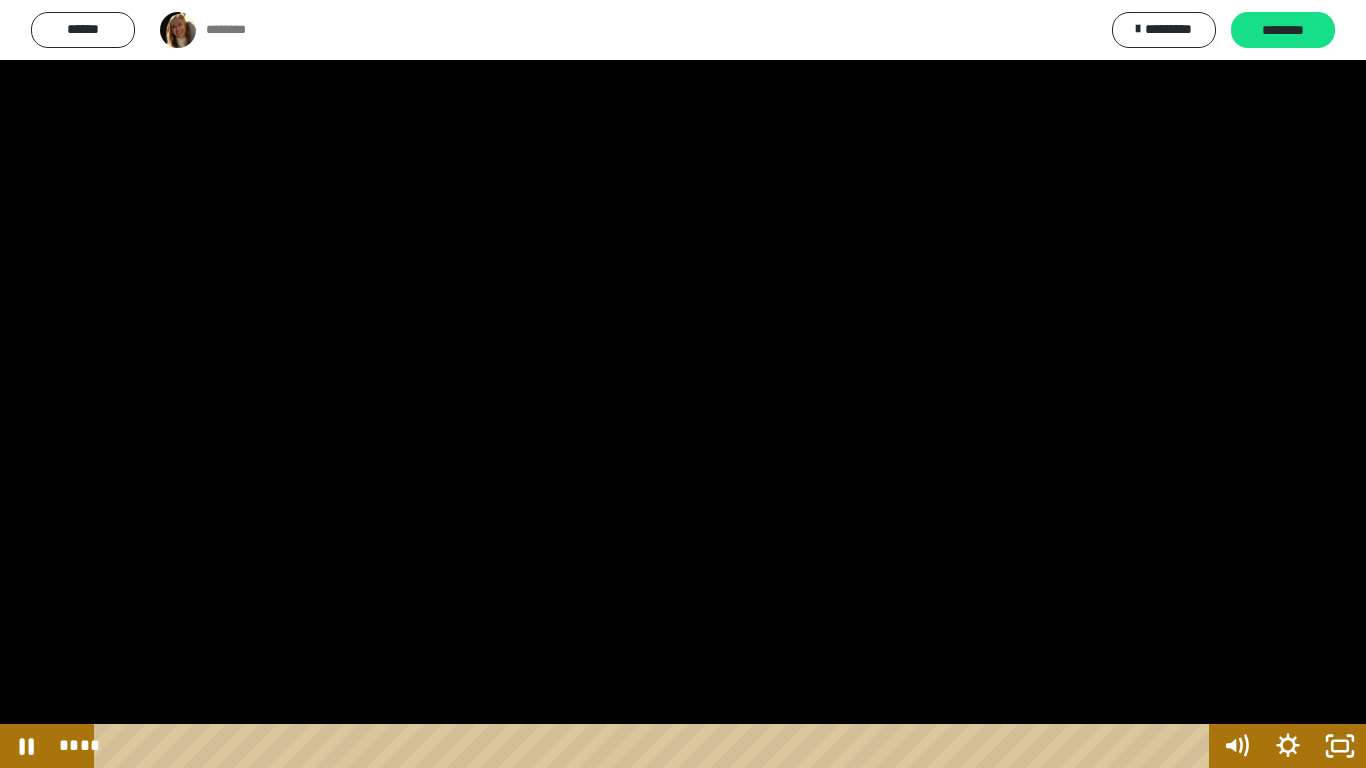 click at bounding box center [683, 384] 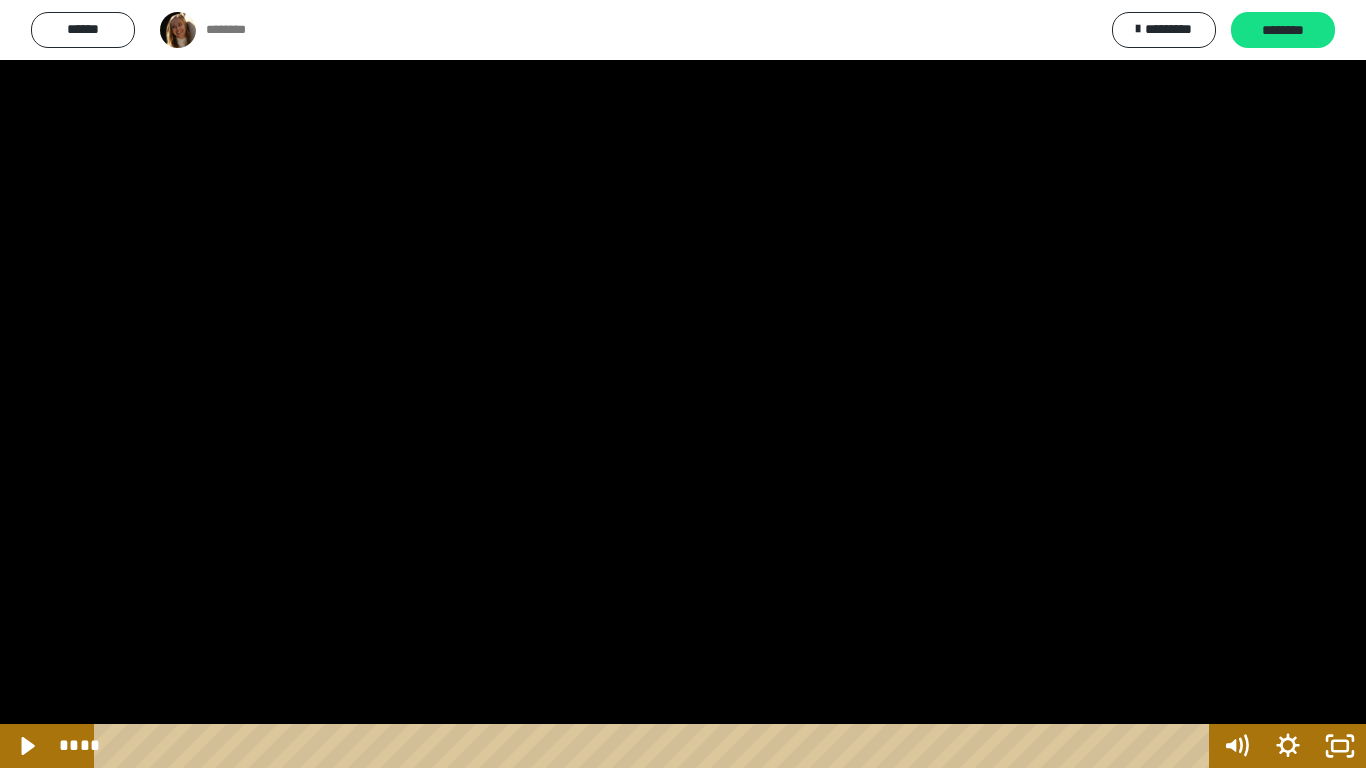 click at bounding box center [683, 384] 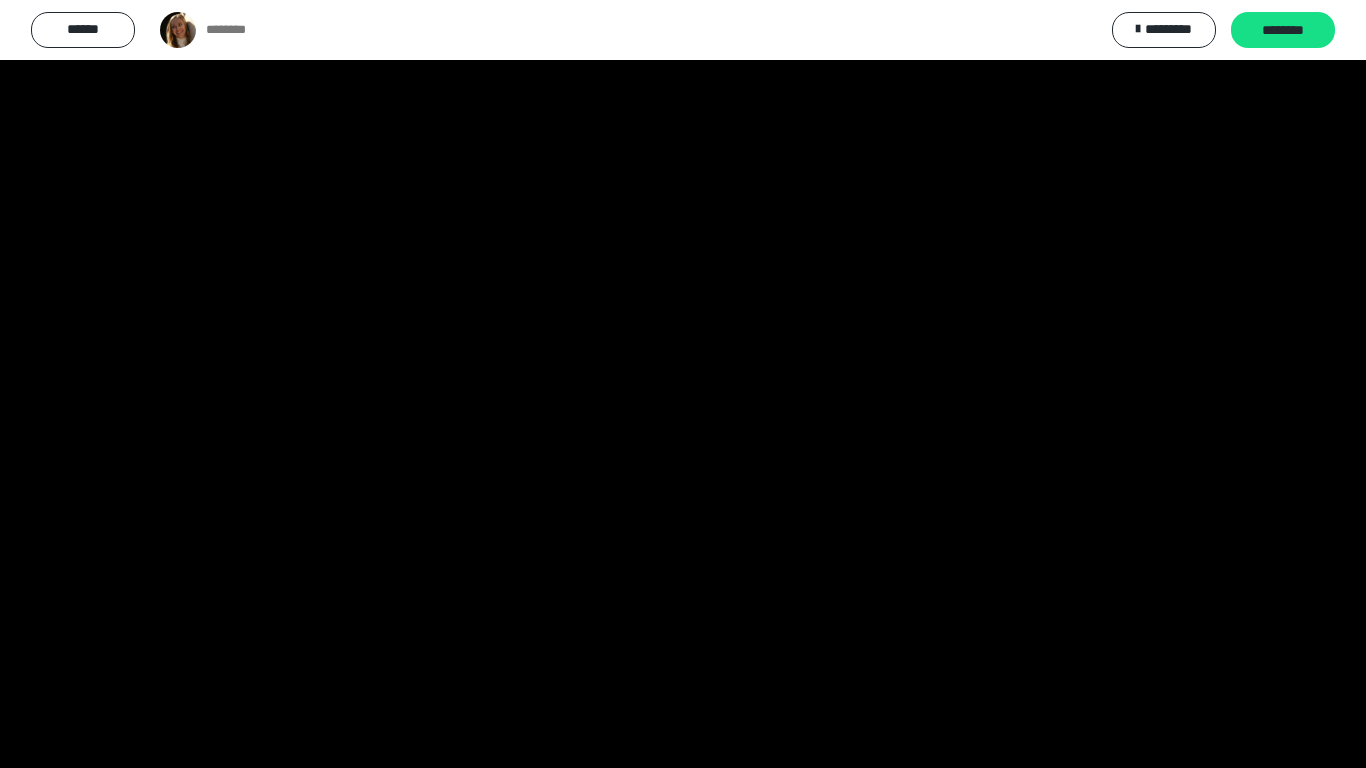 type 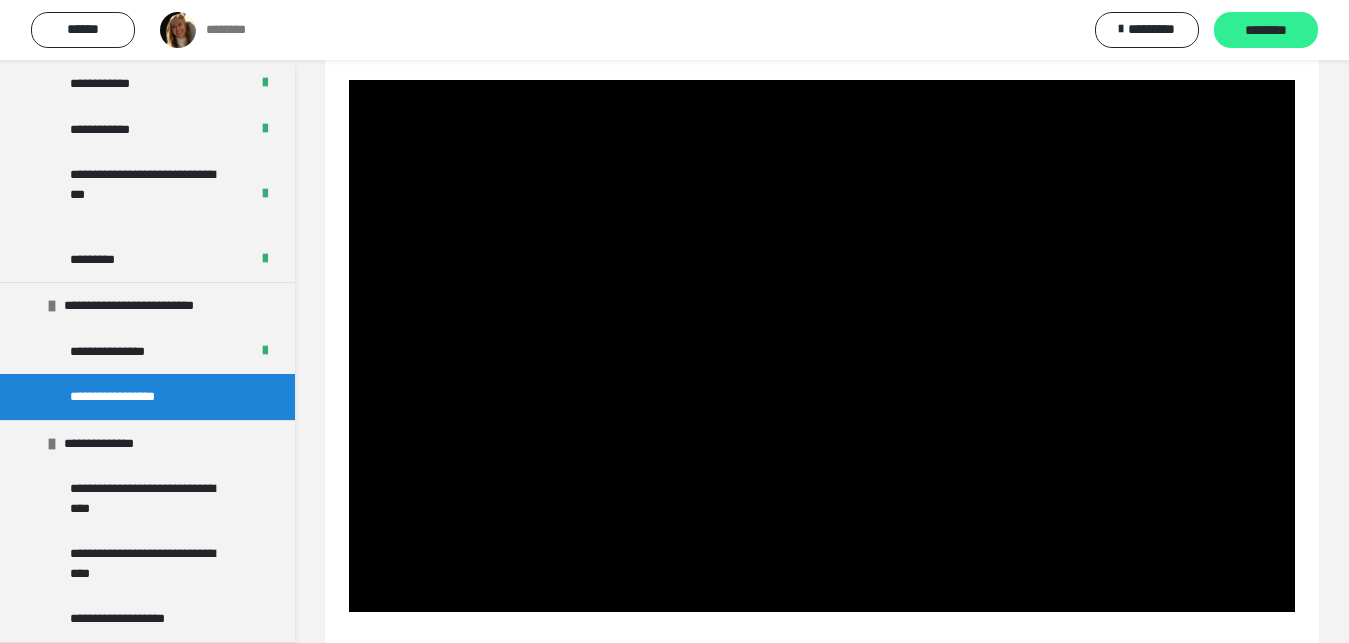 click on "********" at bounding box center [1266, 31] 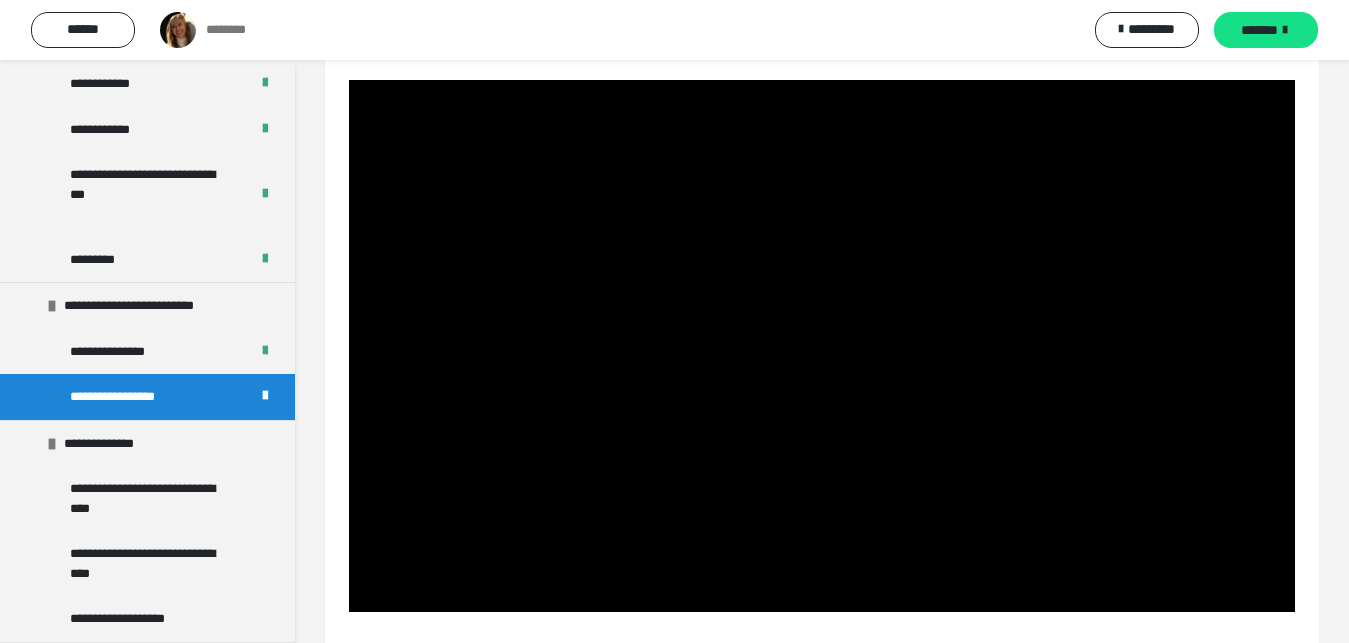 click on "*******" at bounding box center [1266, 30] 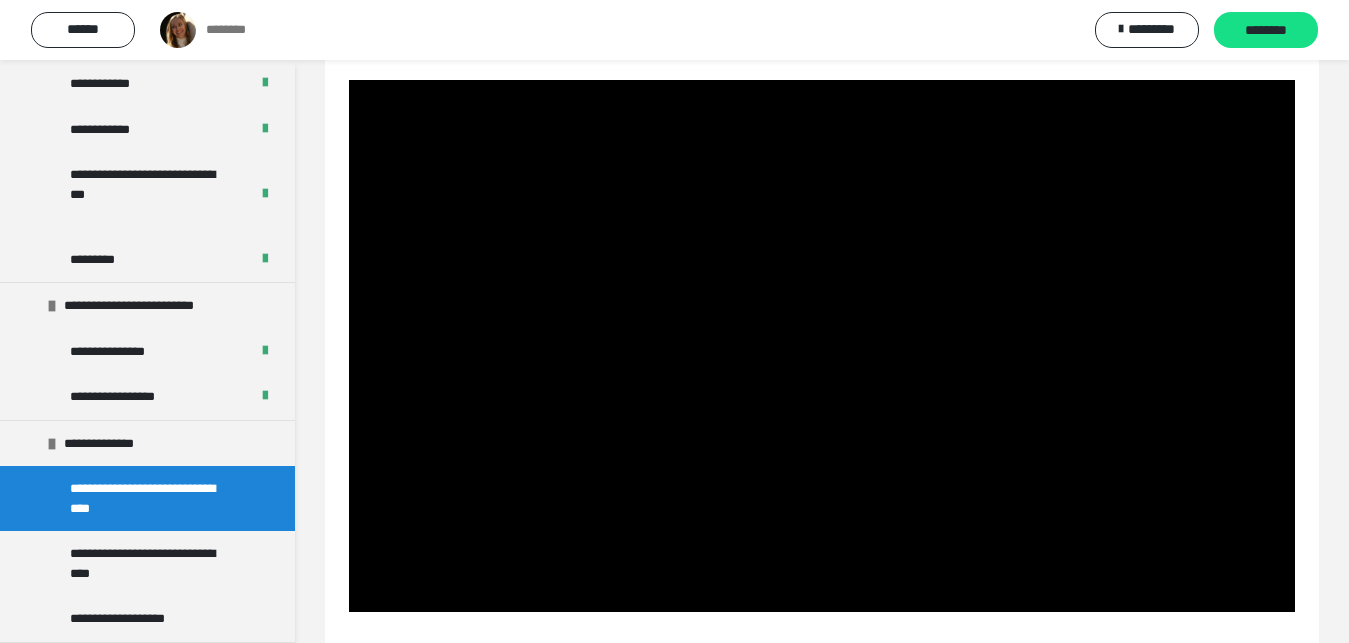 scroll, scrollTop: 84, scrollLeft: 0, axis: vertical 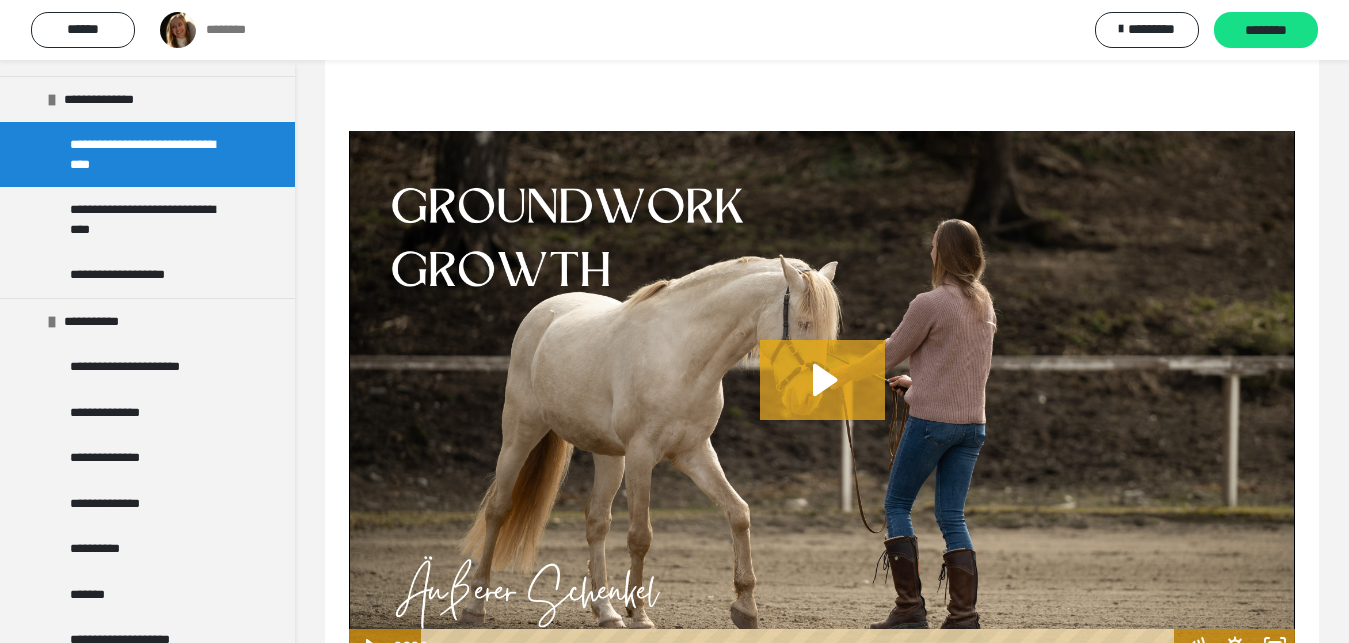 click 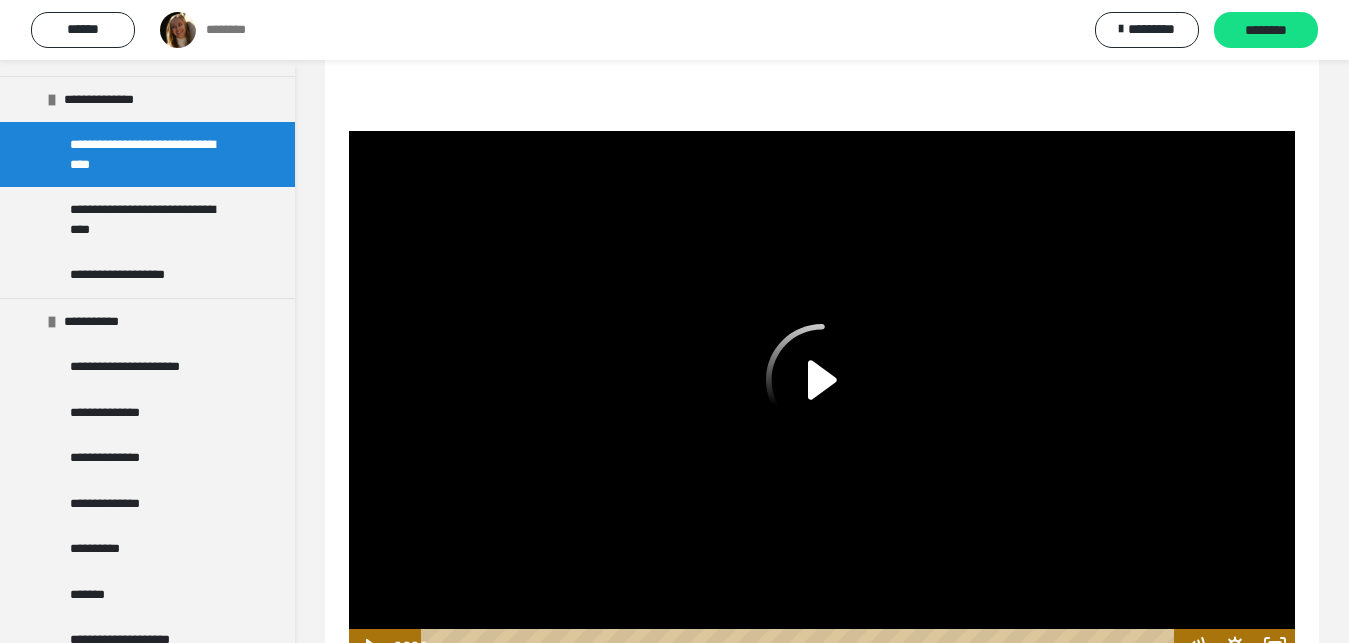 scroll, scrollTop: 288, scrollLeft: 0, axis: vertical 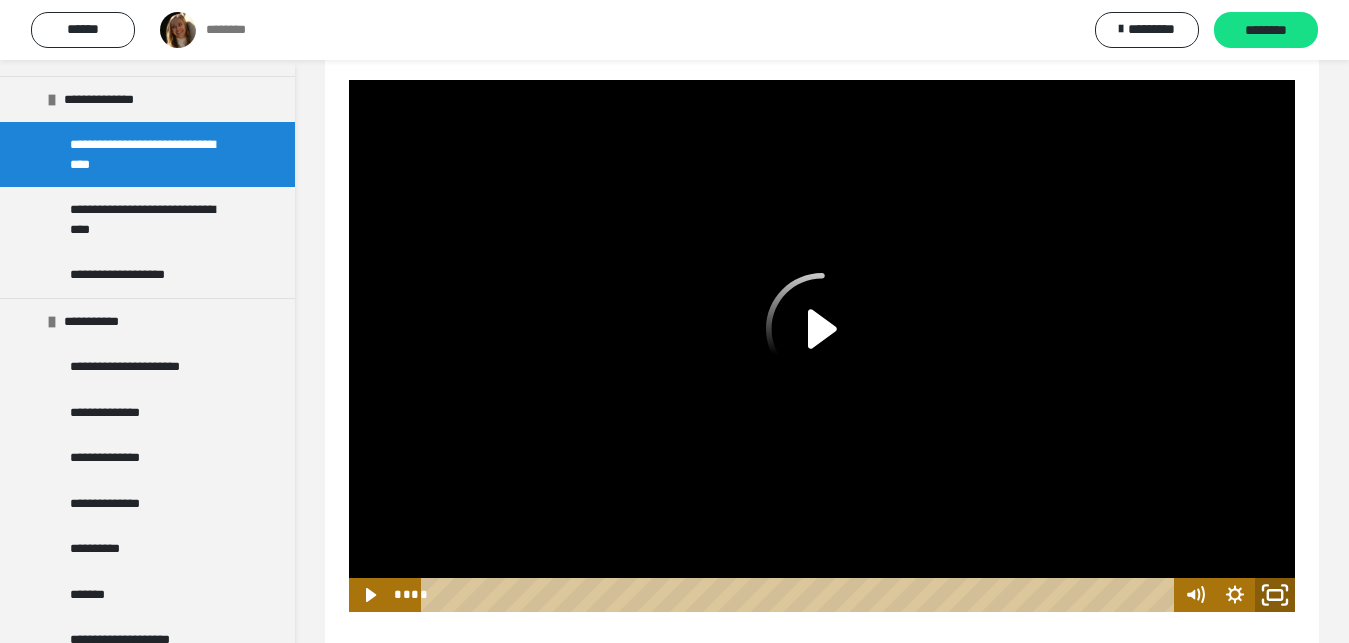 click 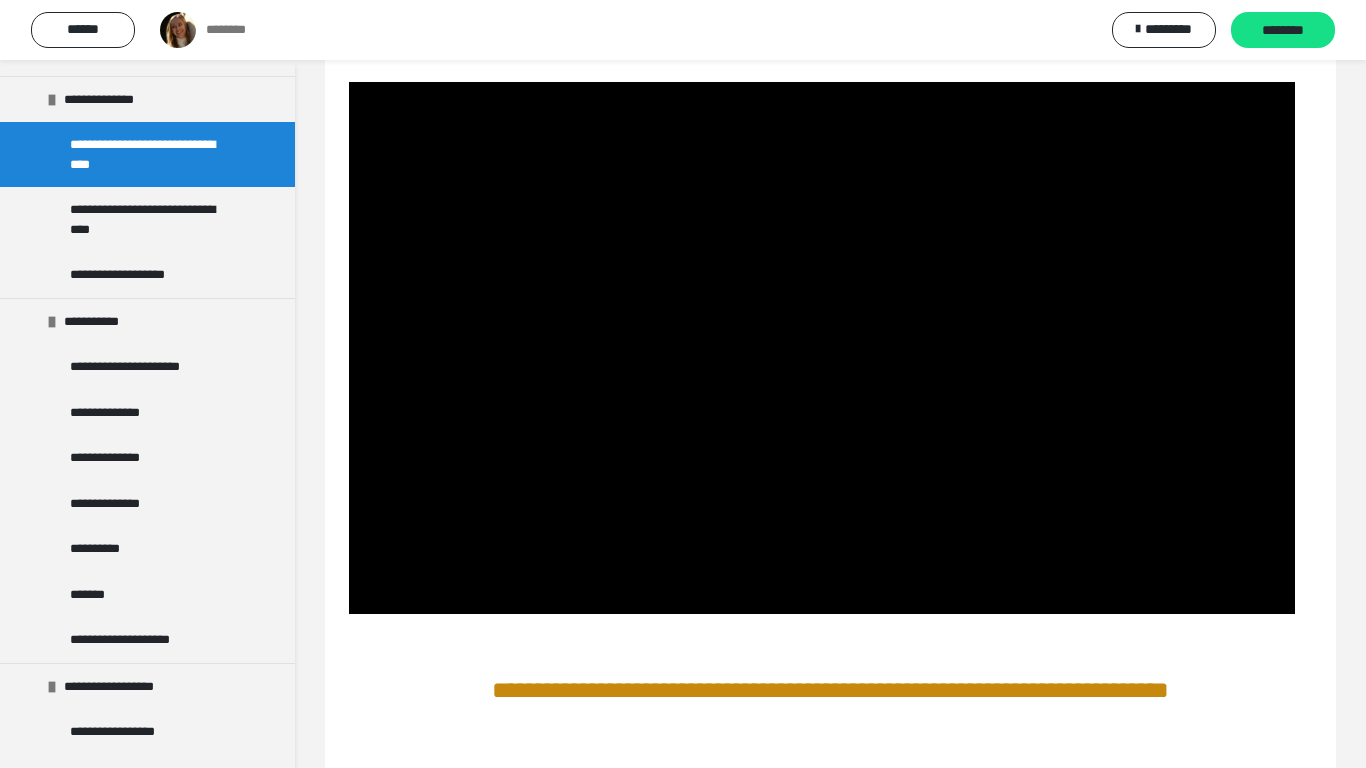 type 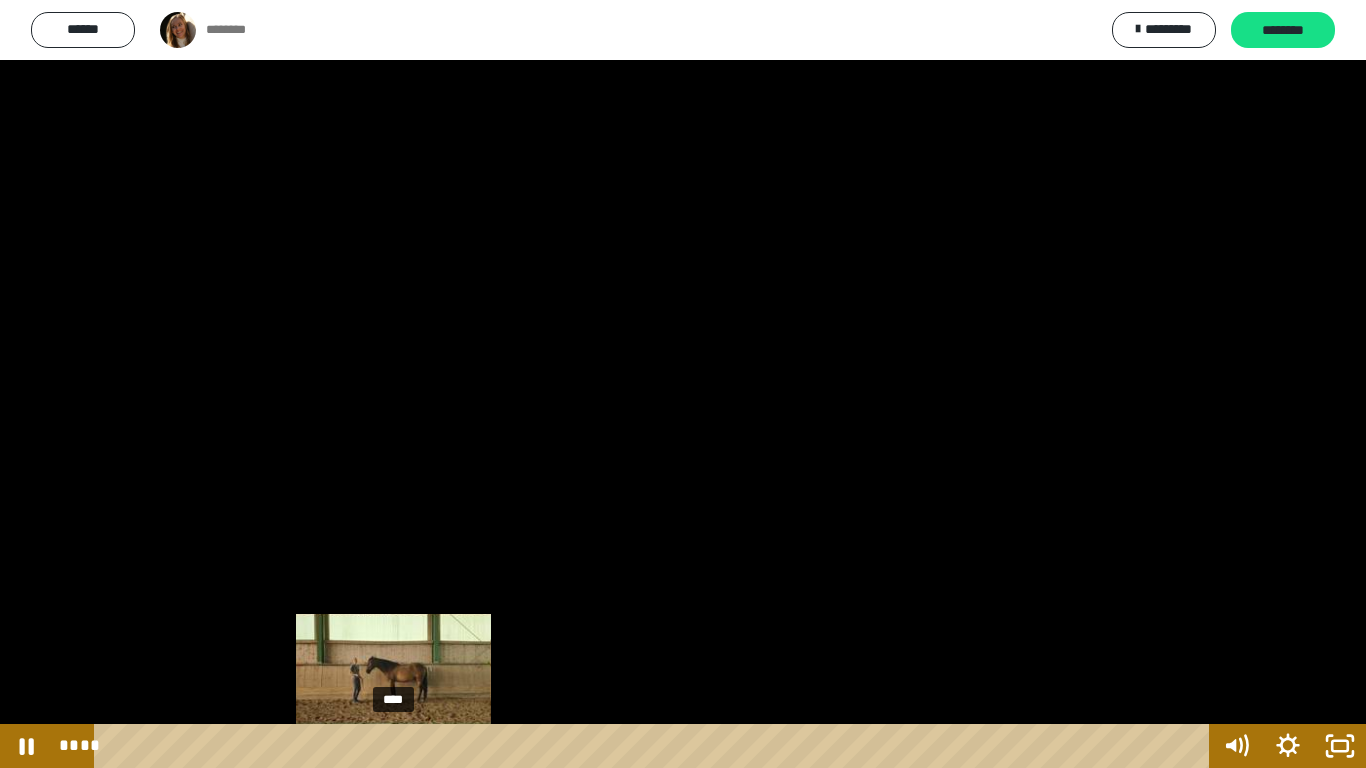 click on "****" at bounding box center [655, 746] 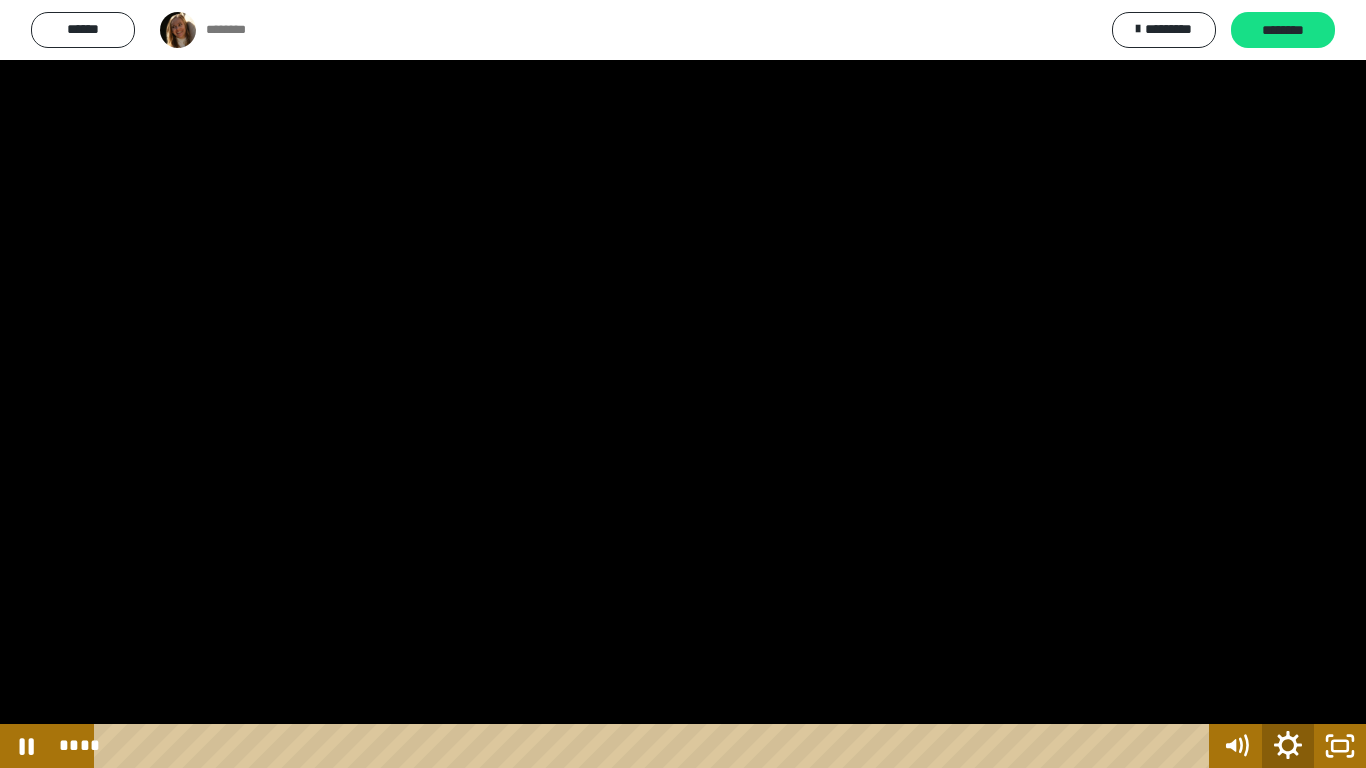 click 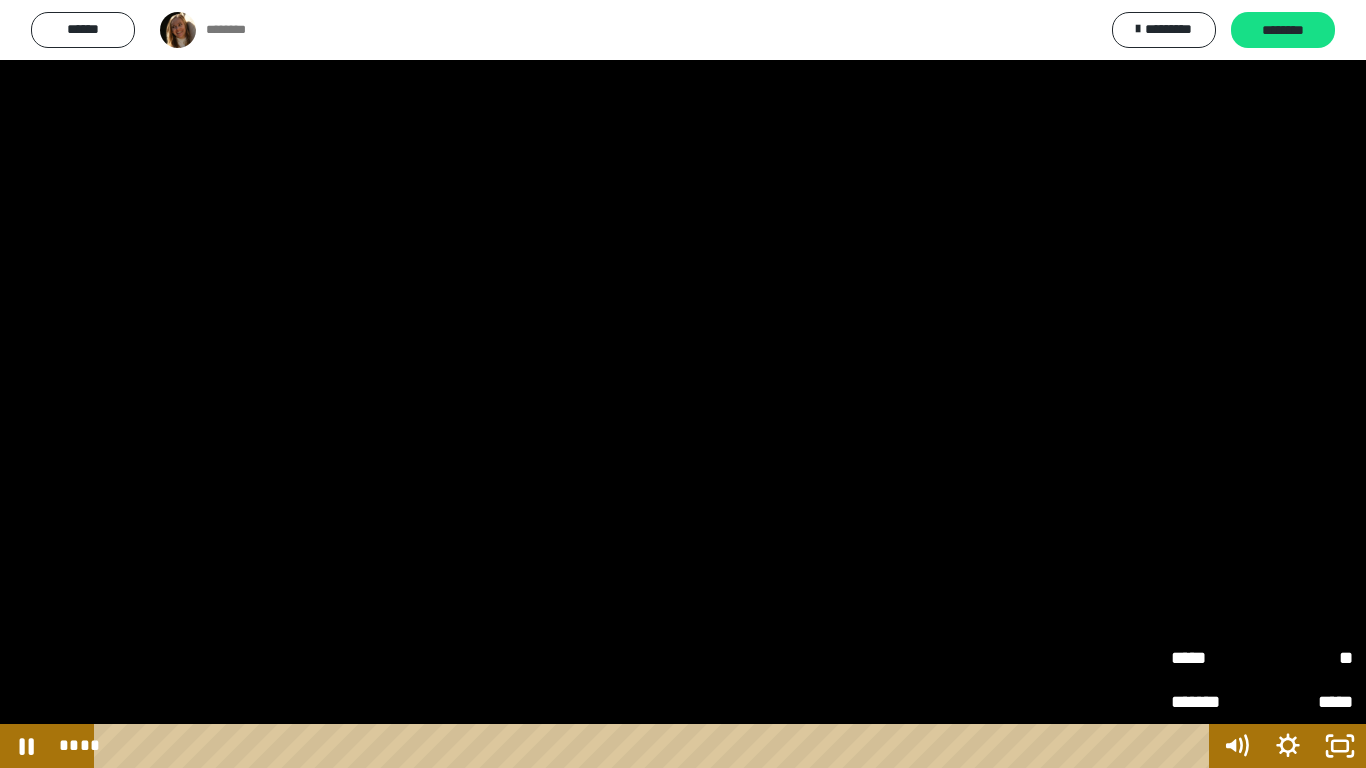 click on "*****" at bounding box center [1216, 655] 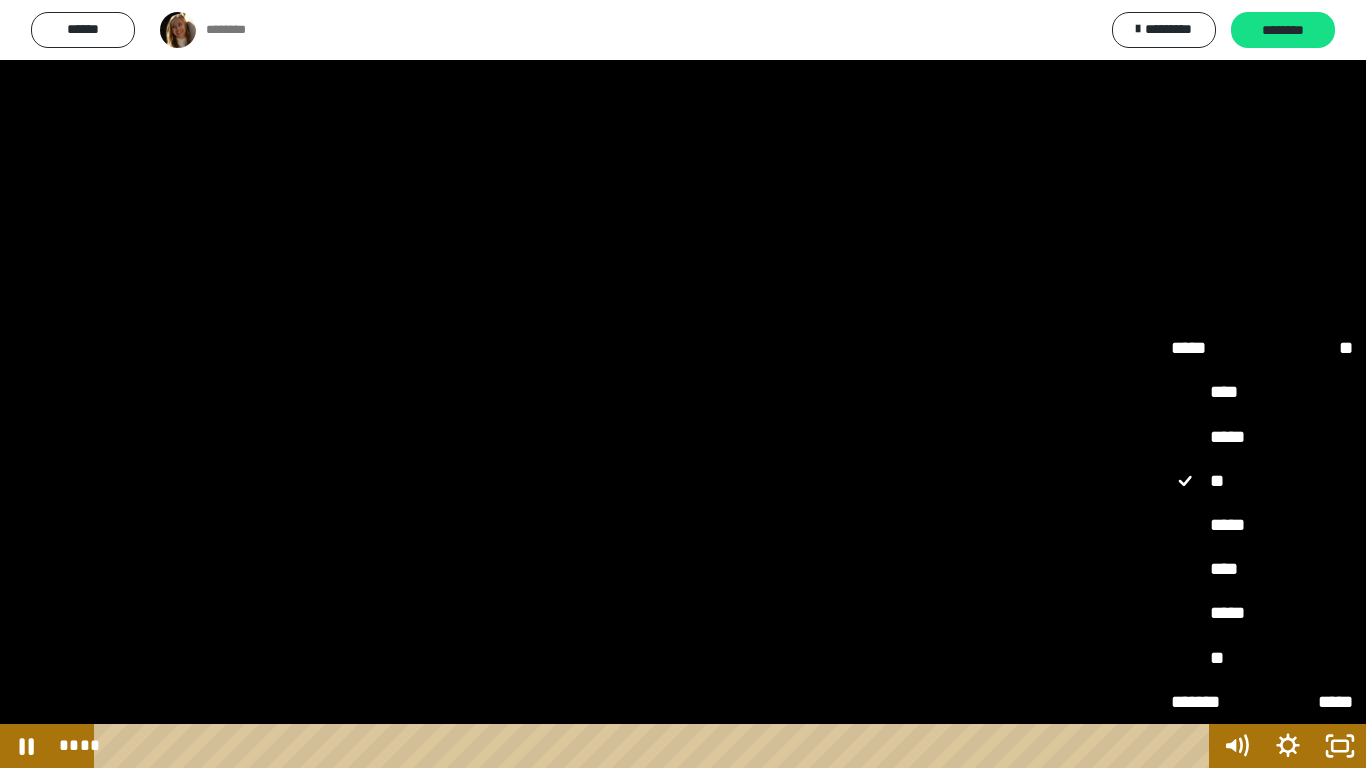 click on "*****" at bounding box center (1262, 526) 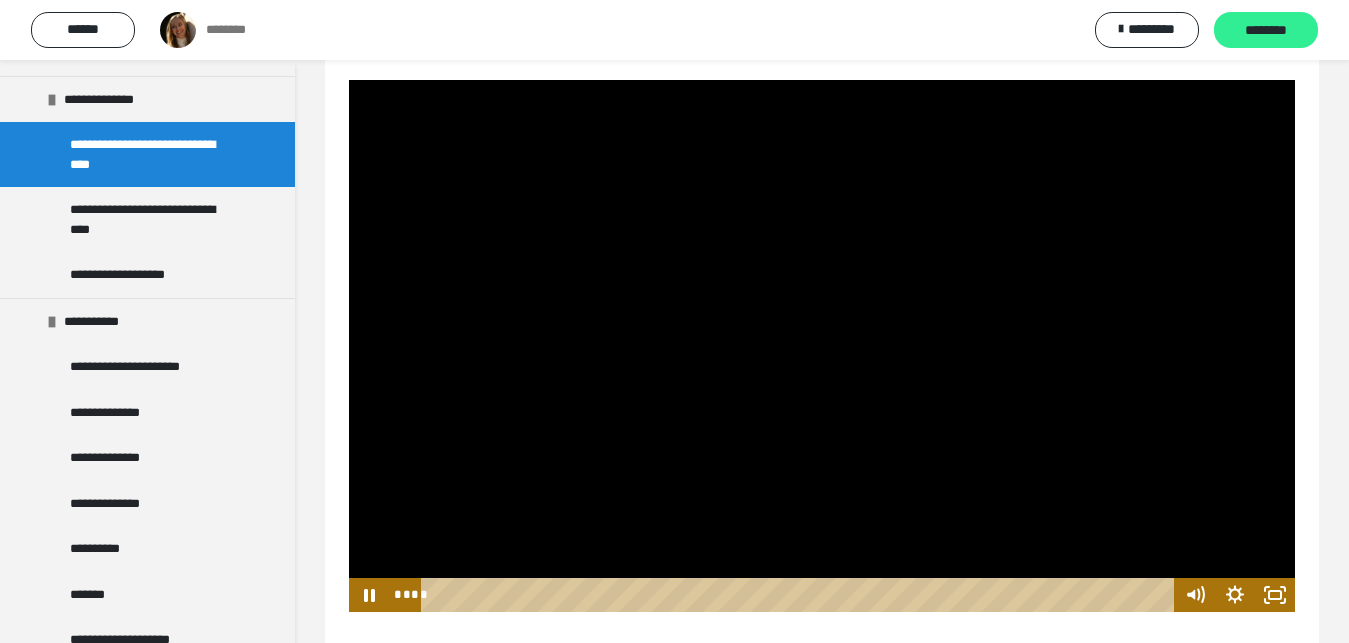 click on "********" at bounding box center (1266, 31) 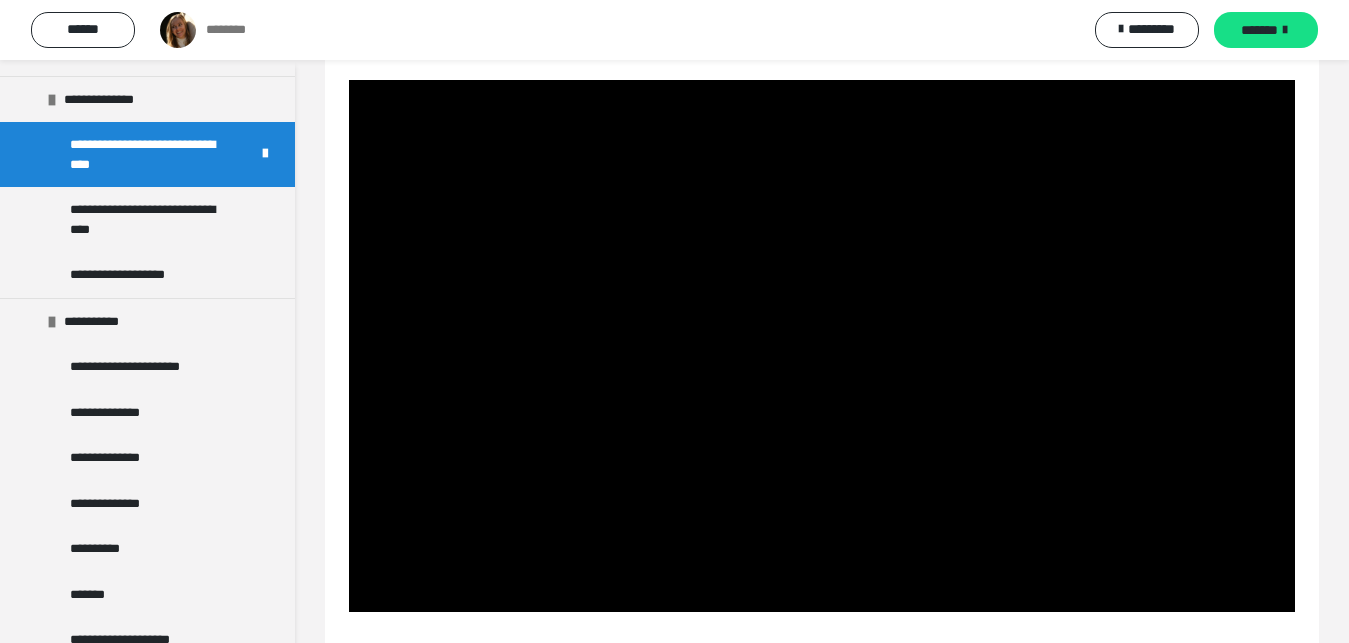 scroll, scrollTop: 3588, scrollLeft: 0, axis: vertical 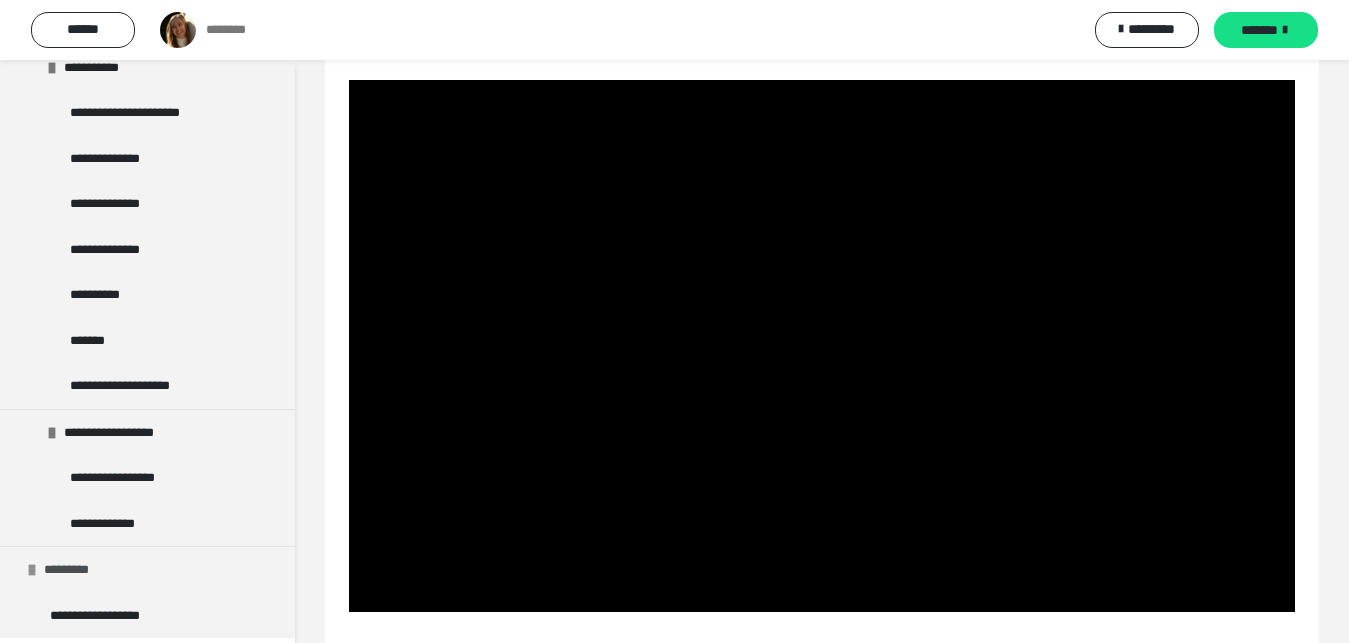 click on "*********" at bounding box center (147, 569) 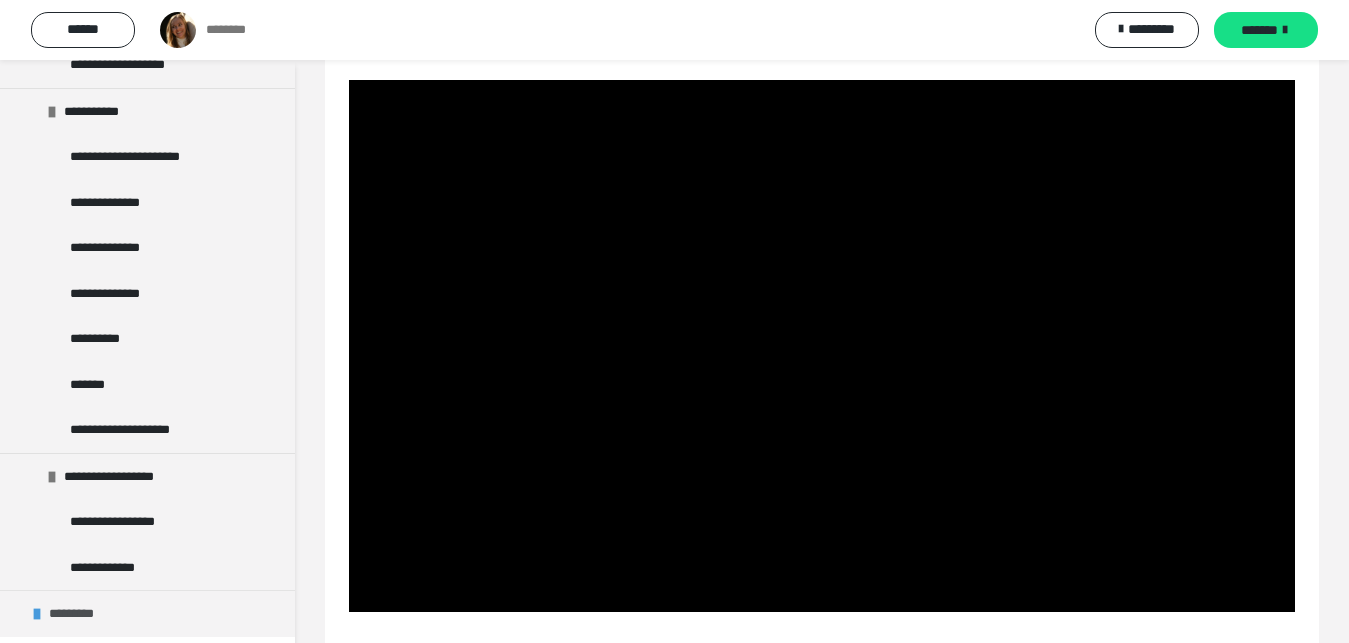 scroll, scrollTop: 3543, scrollLeft: 0, axis: vertical 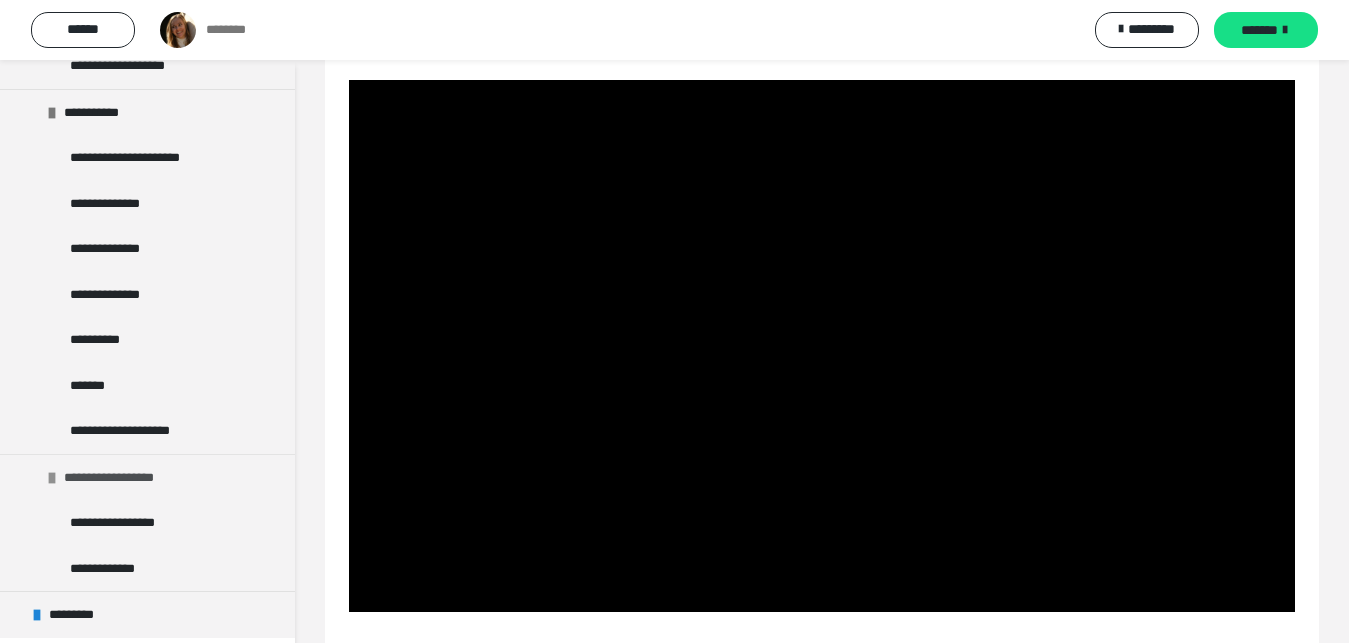 click on "**********" at bounding box center (120, 478) 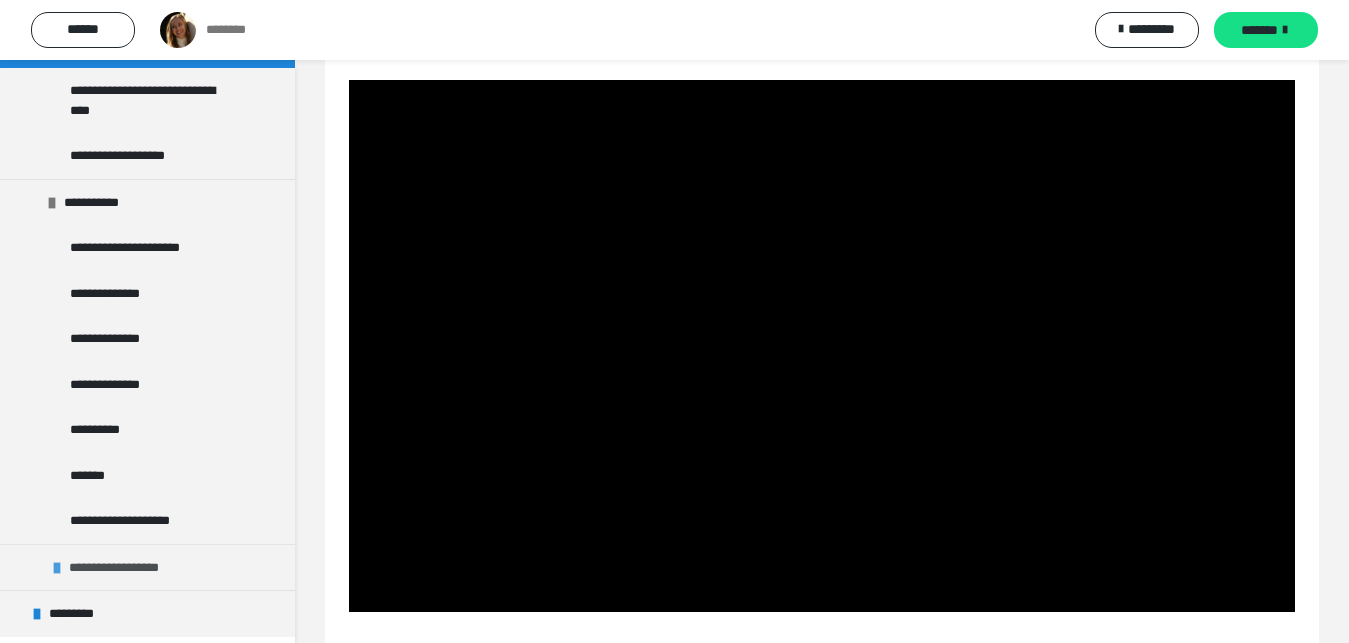 scroll, scrollTop: 3452, scrollLeft: 0, axis: vertical 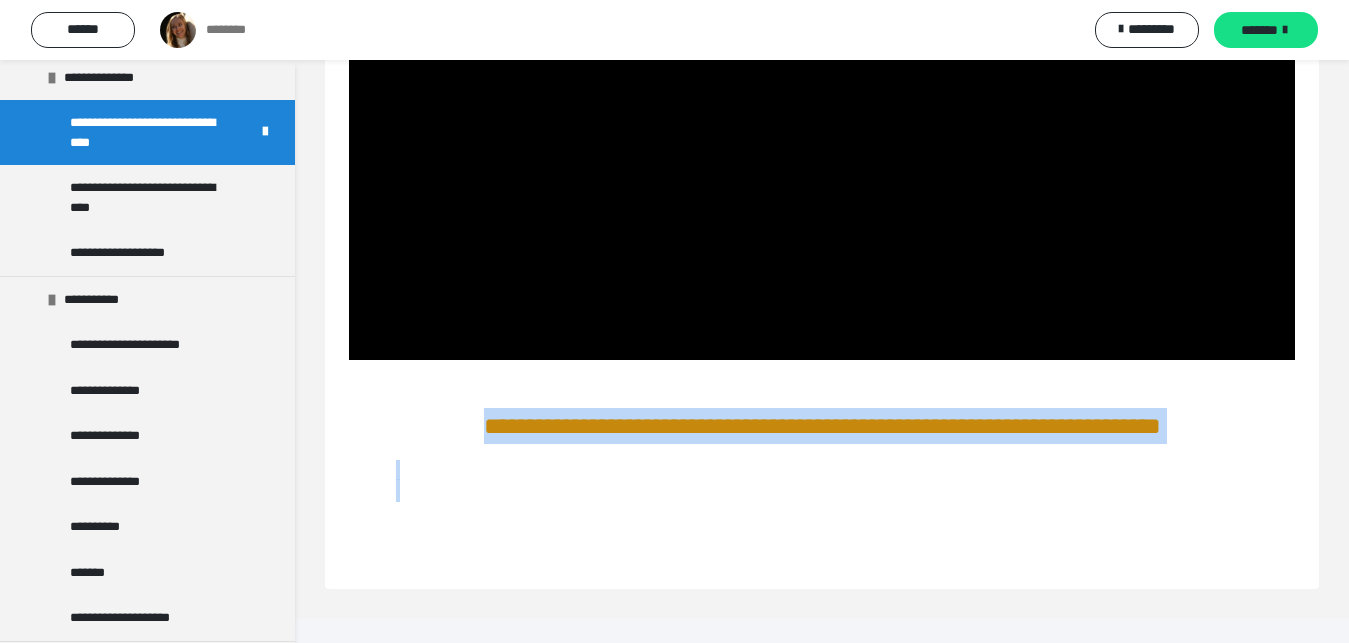 drag, startPoint x: 300, startPoint y: 616, endPoint x: 301, endPoint y: 662, distance: 46.010868 